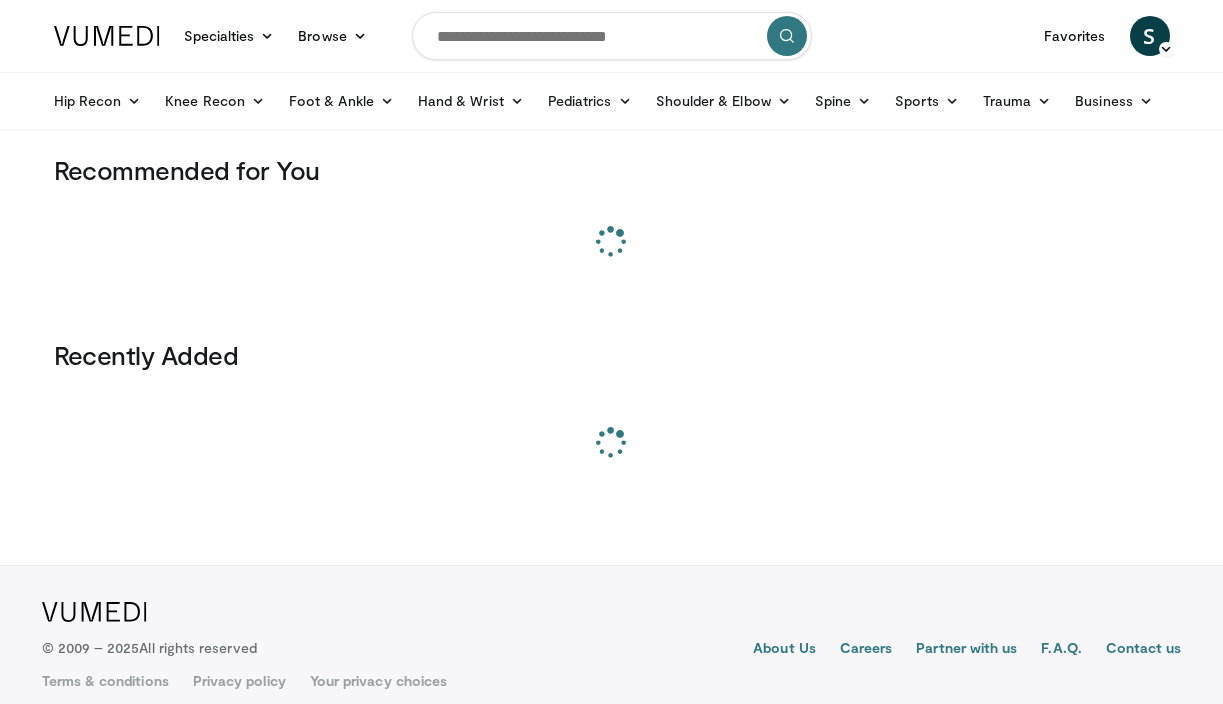 scroll, scrollTop: 0, scrollLeft: 0, axis: both 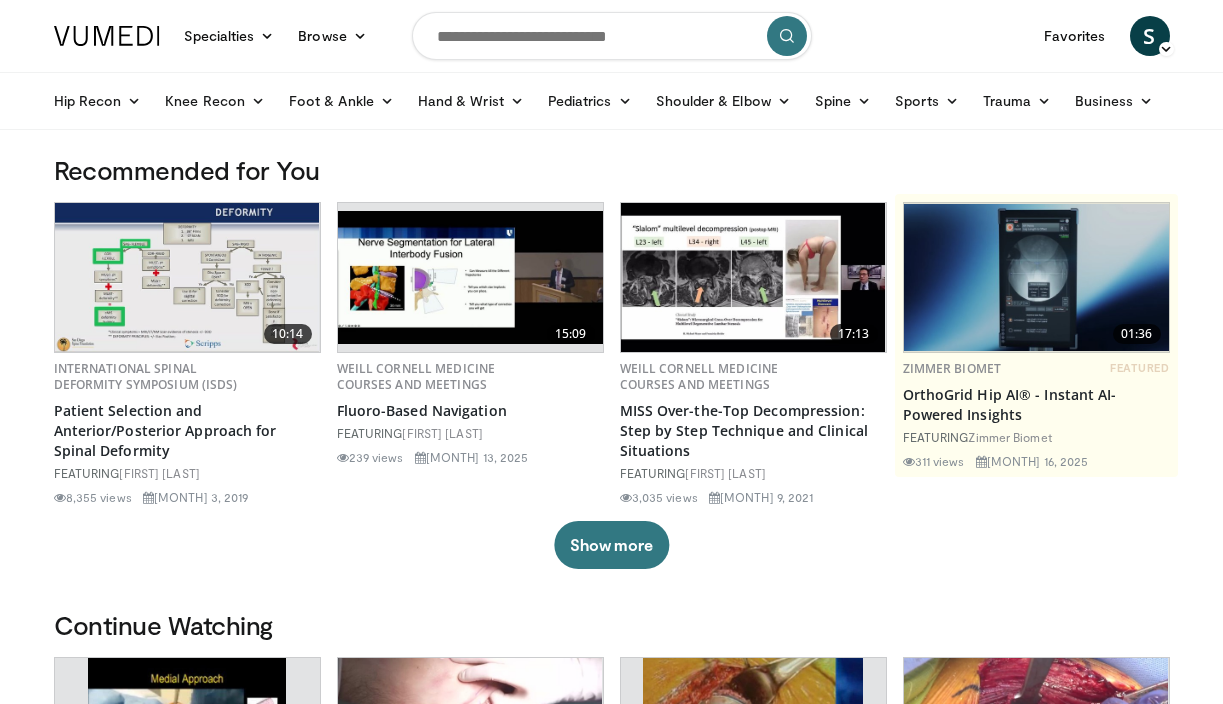 click at bounding box center (612, 36) 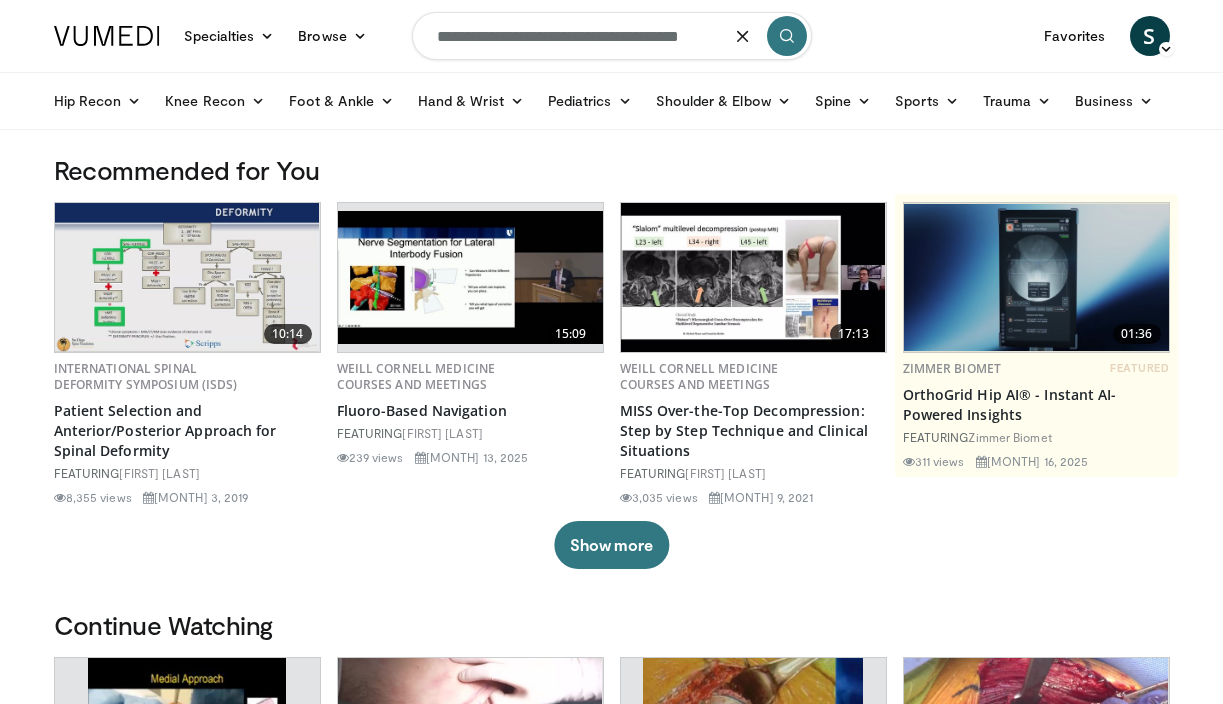 type on "**********" 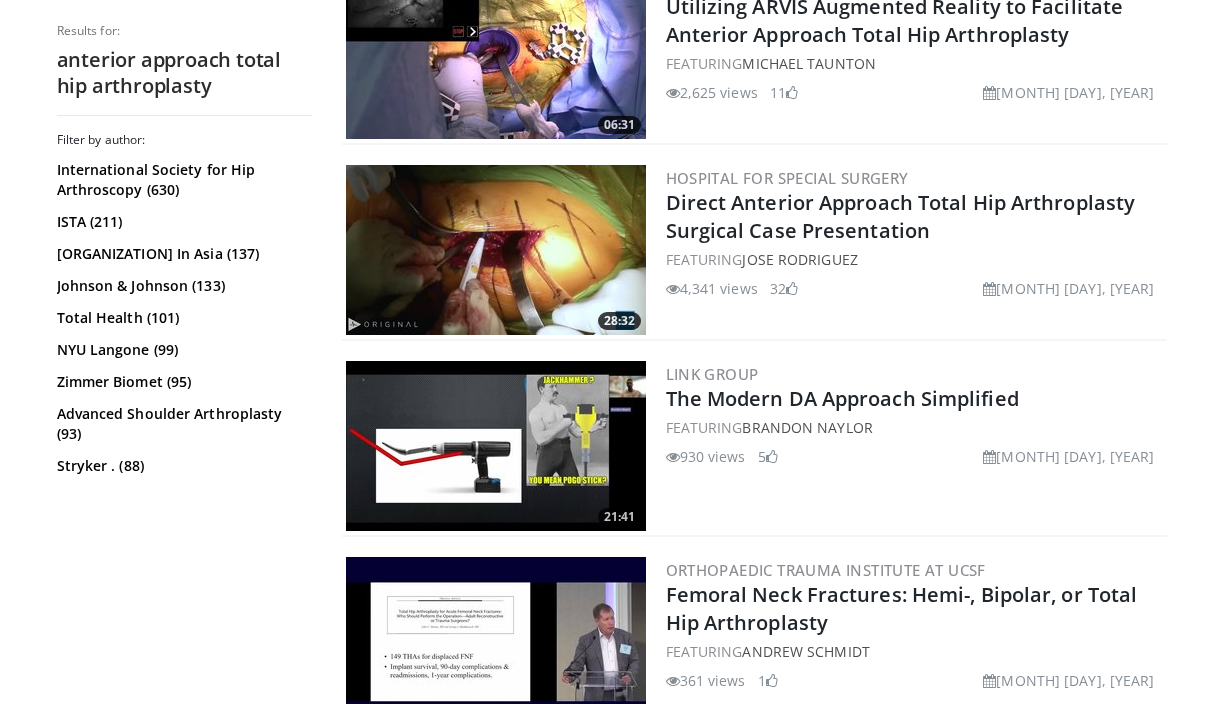 scroll, scrollTop: 1631, scrollLeft: 0, axis: vertical 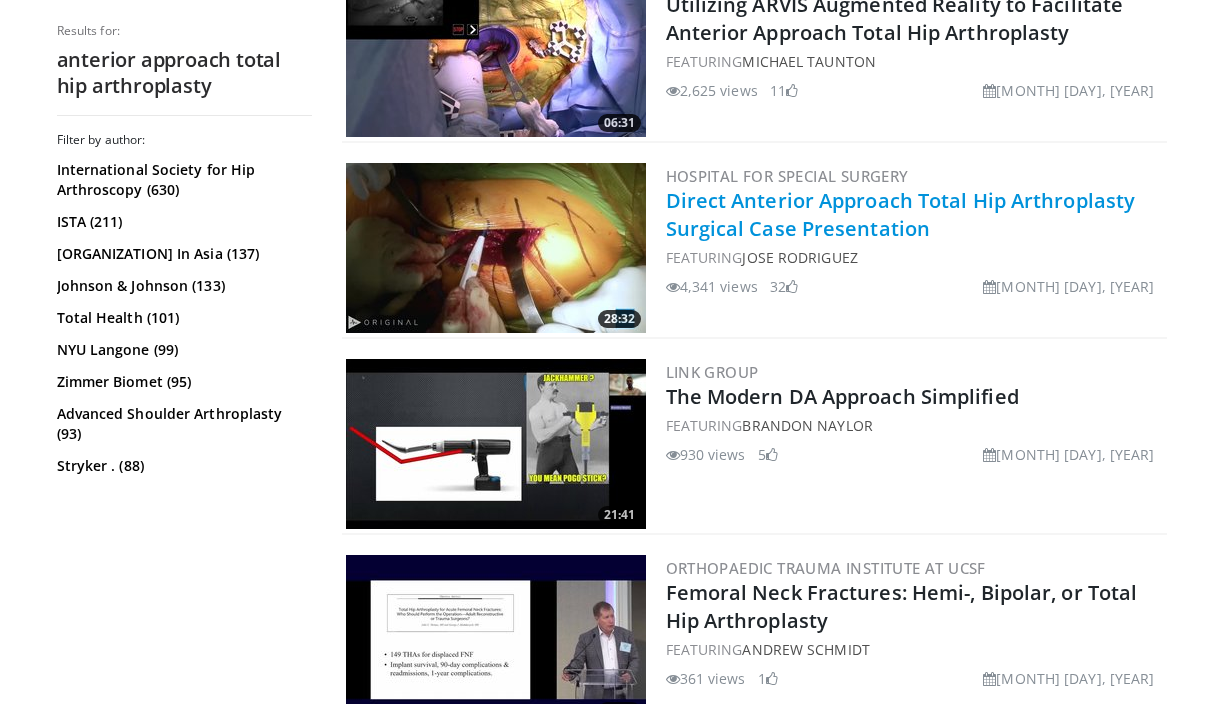 click on "Direct Anterior Approach Total Hip Arthroplasty Surgical Case Presentation" at bounding box center [901, 214] 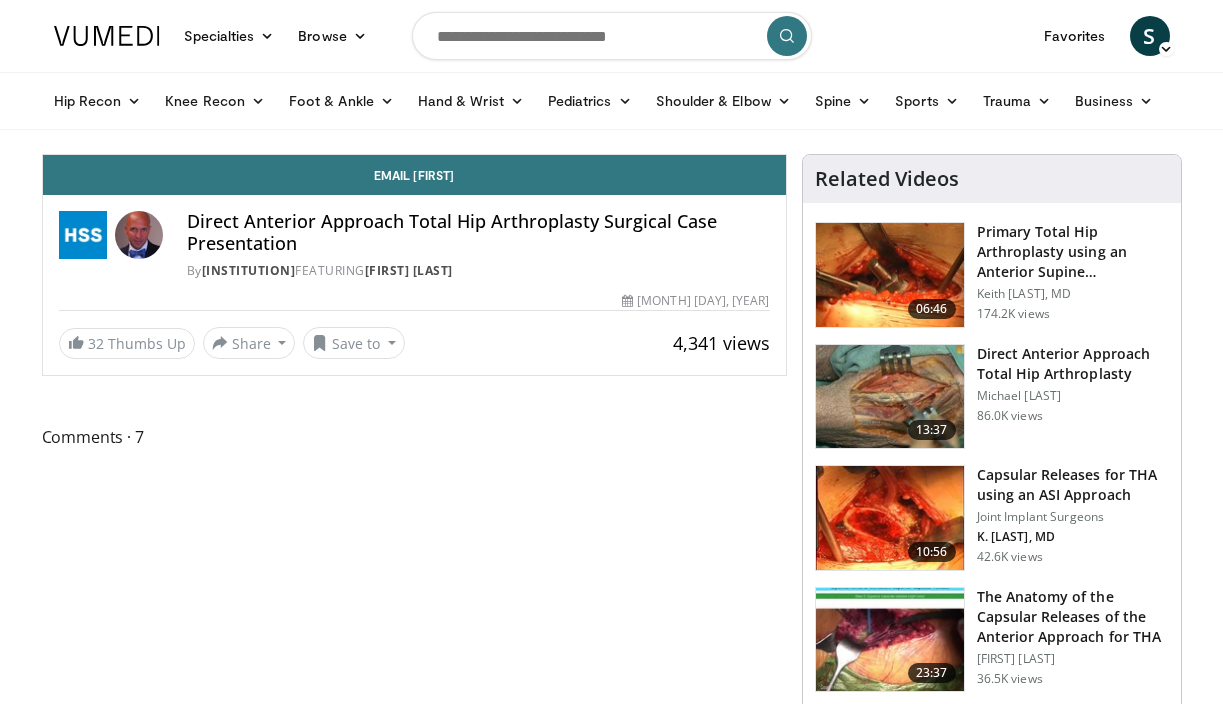 scroll, scrollTop: 0, scrollLeft: 0, axis: both 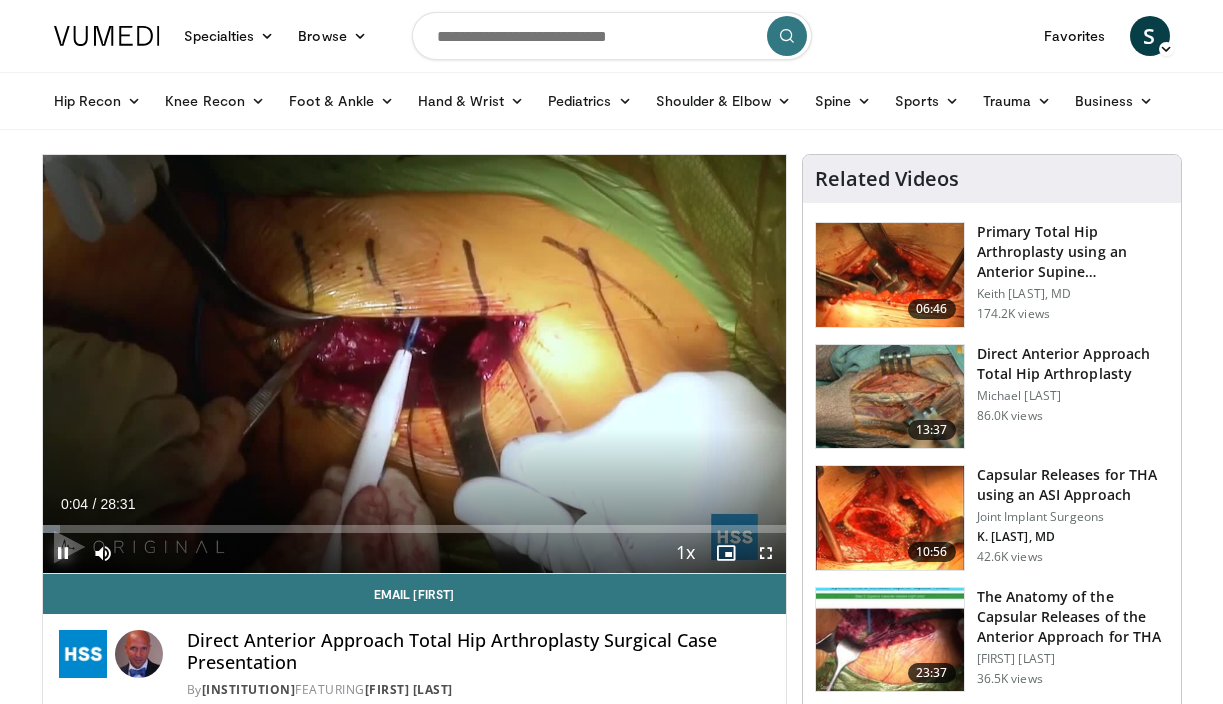 click at bounding box center (63, 553) 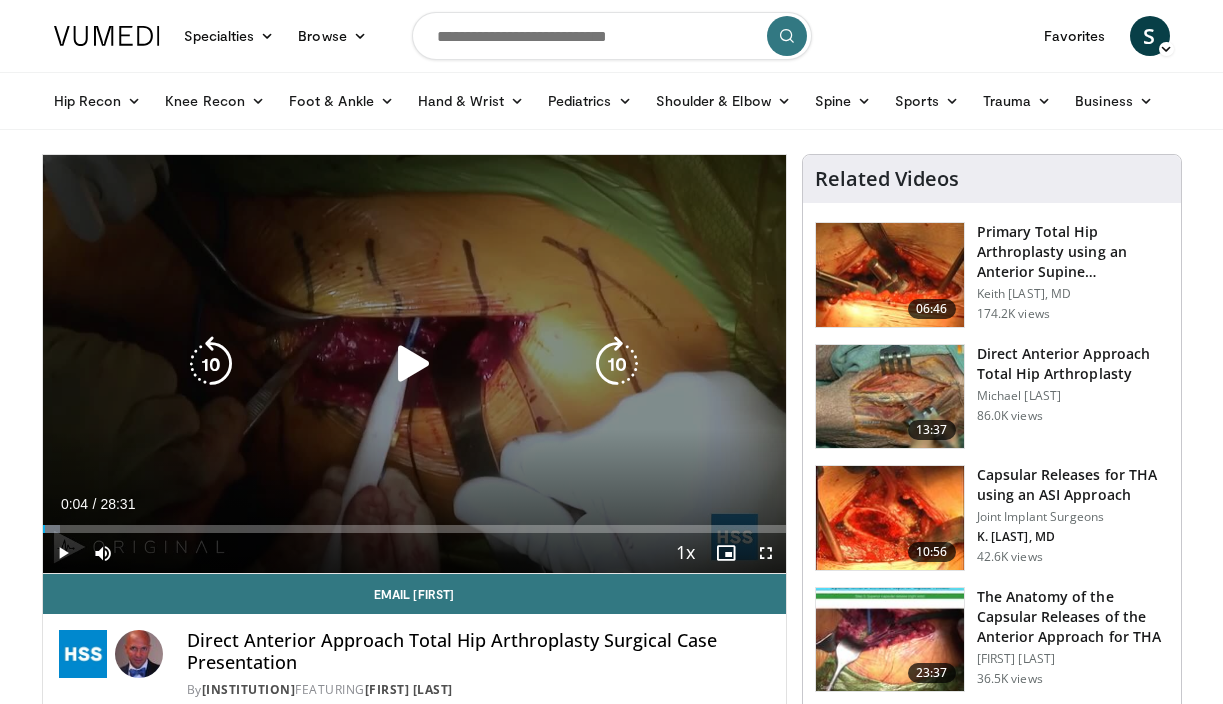 click at bounding box center [414, 364] 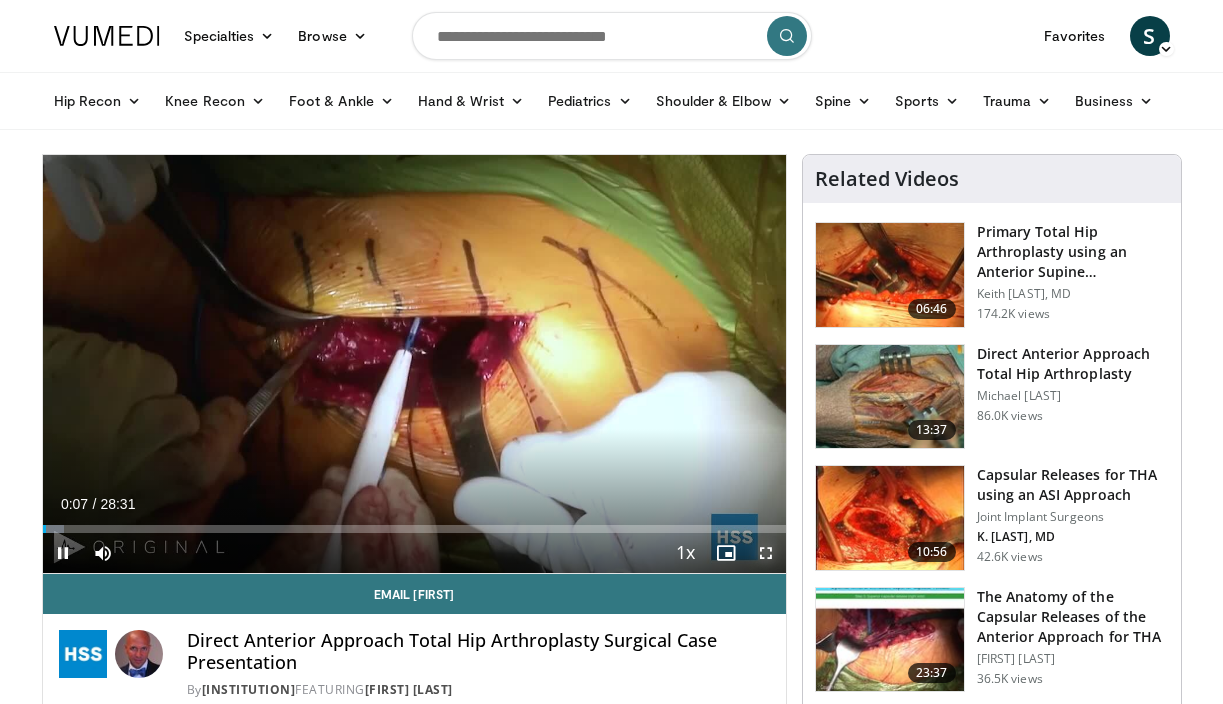 click at bounding box center [766, 553] 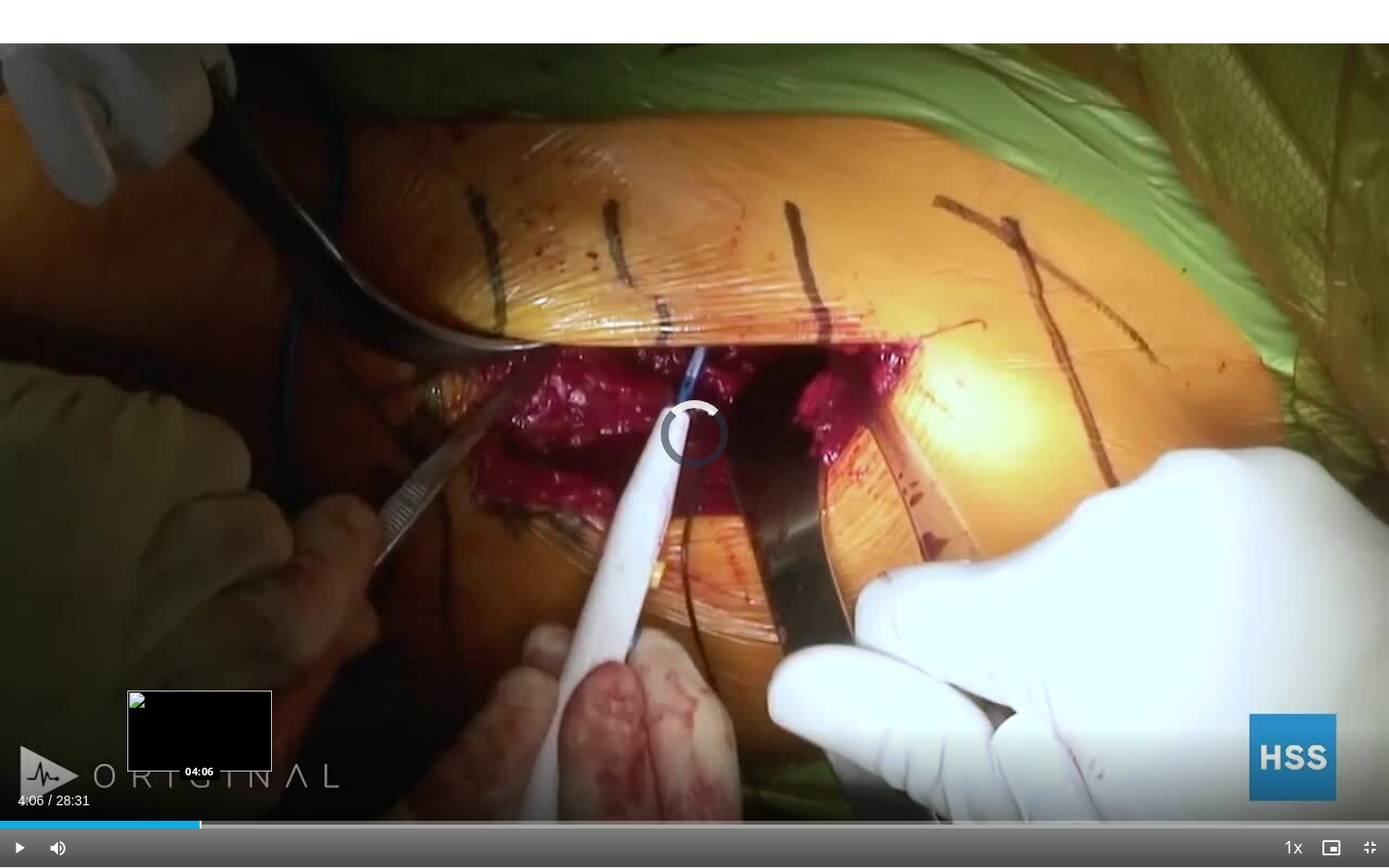 click at bounding box center (201, 825) 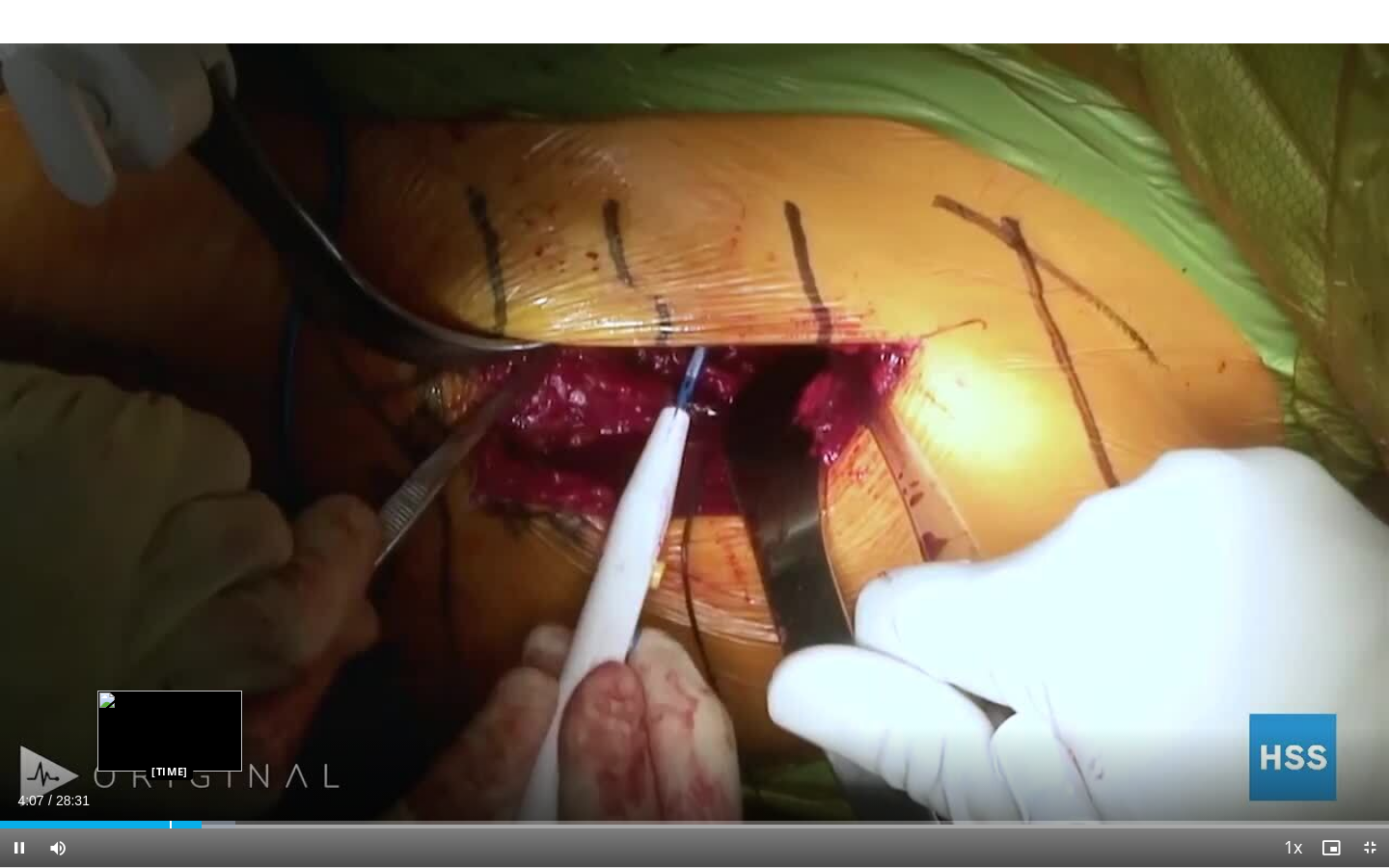 click on "Loaded :  16.96% 04:07 03:29" at bounding box center [694, 819] 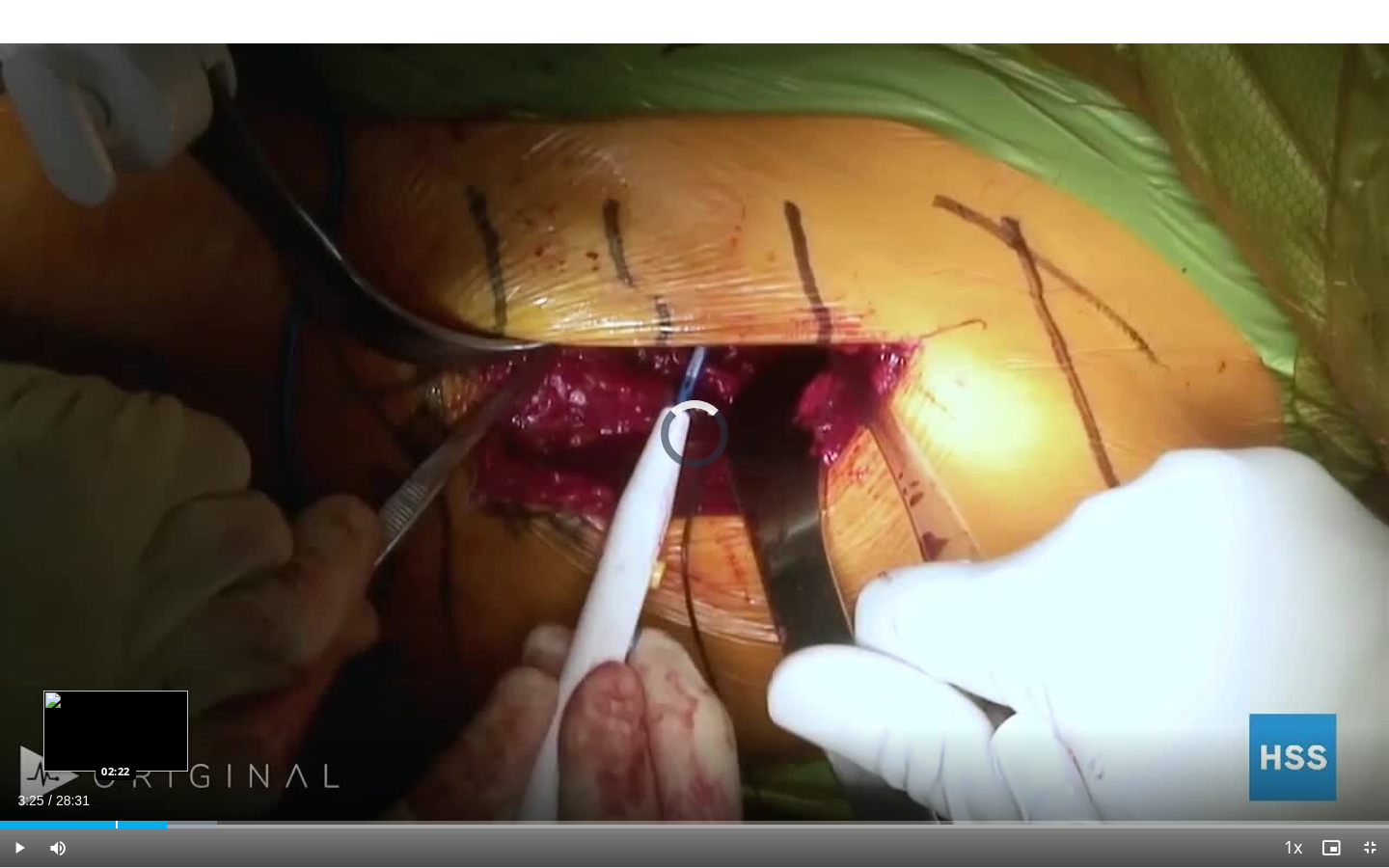 click on "Loaded :  15.64% 02:22 02:22" at bounding box center [694, 819] 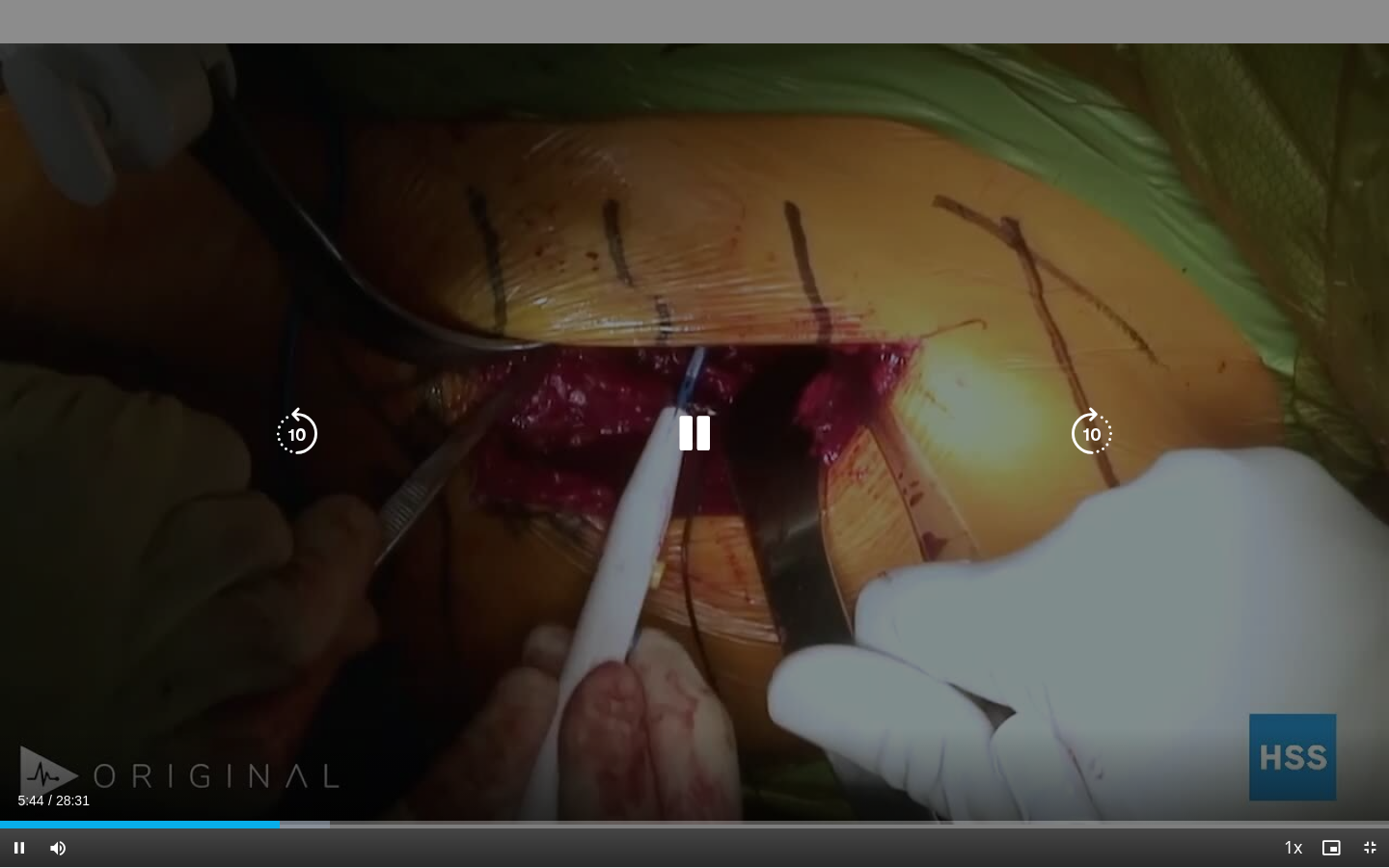 click at bounding box center (694, 434) 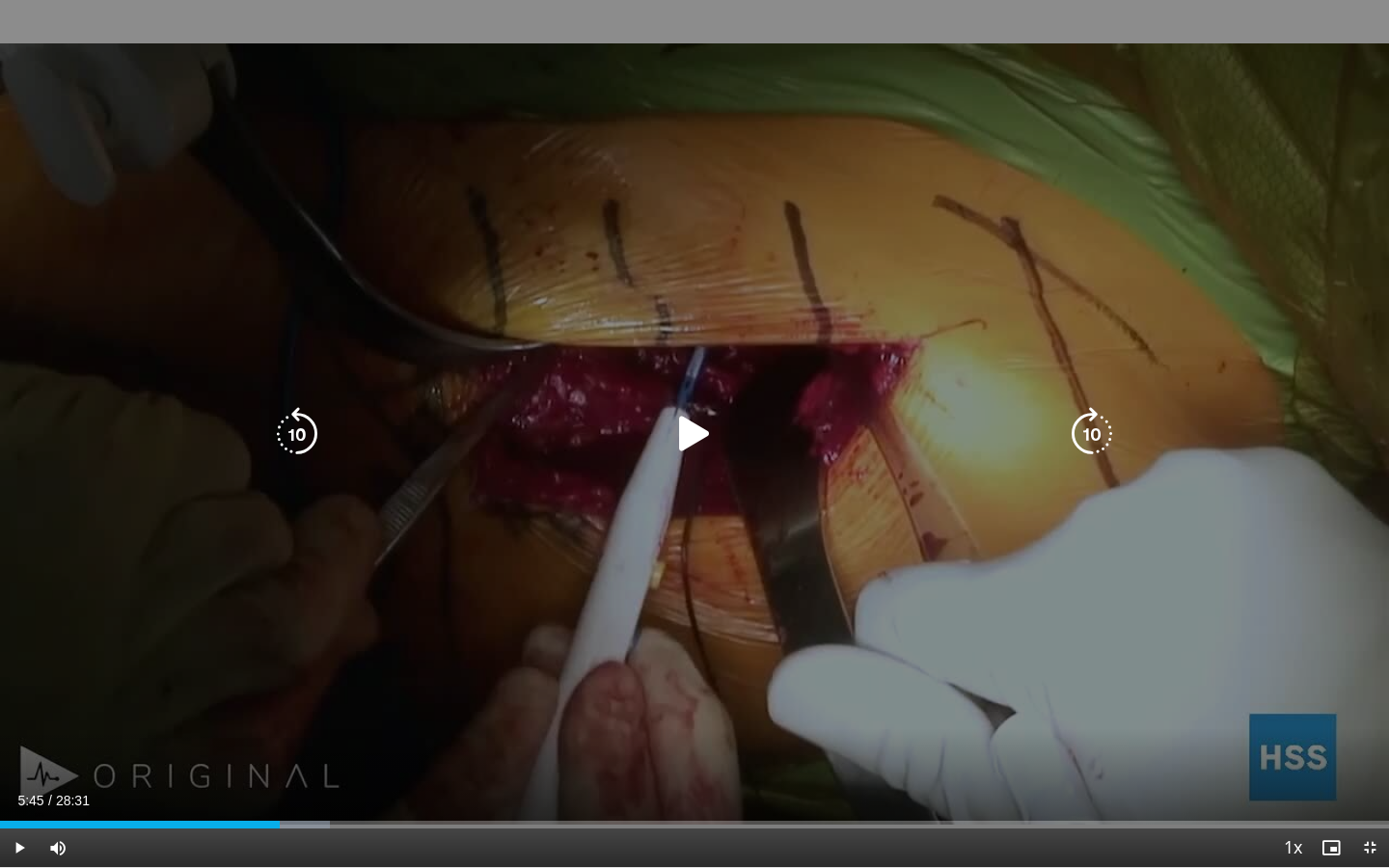 click at bounding box center (694, 434) 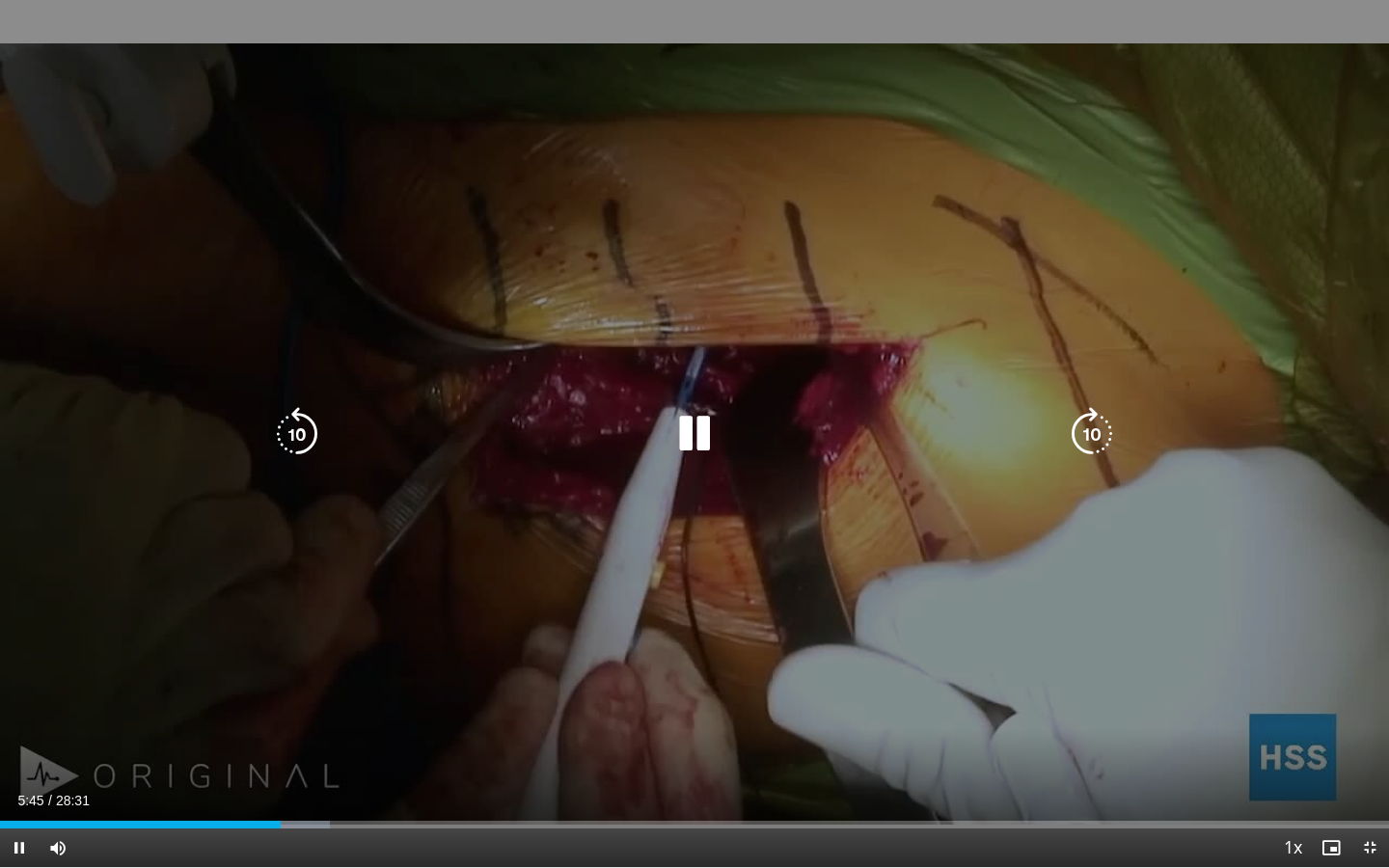 type 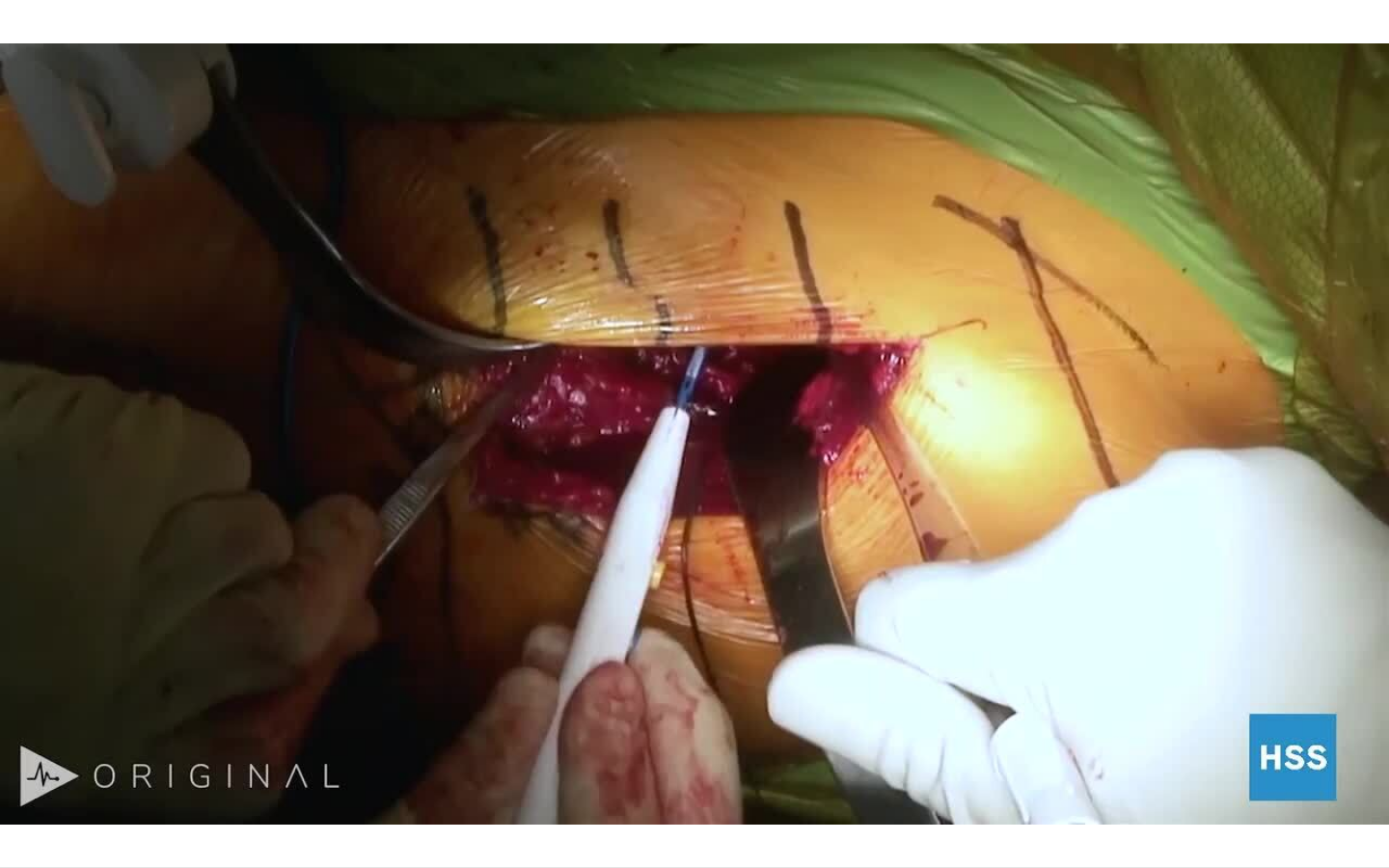 click on "30 seconds
Tap to unmute" at bounding box center (694, 433) 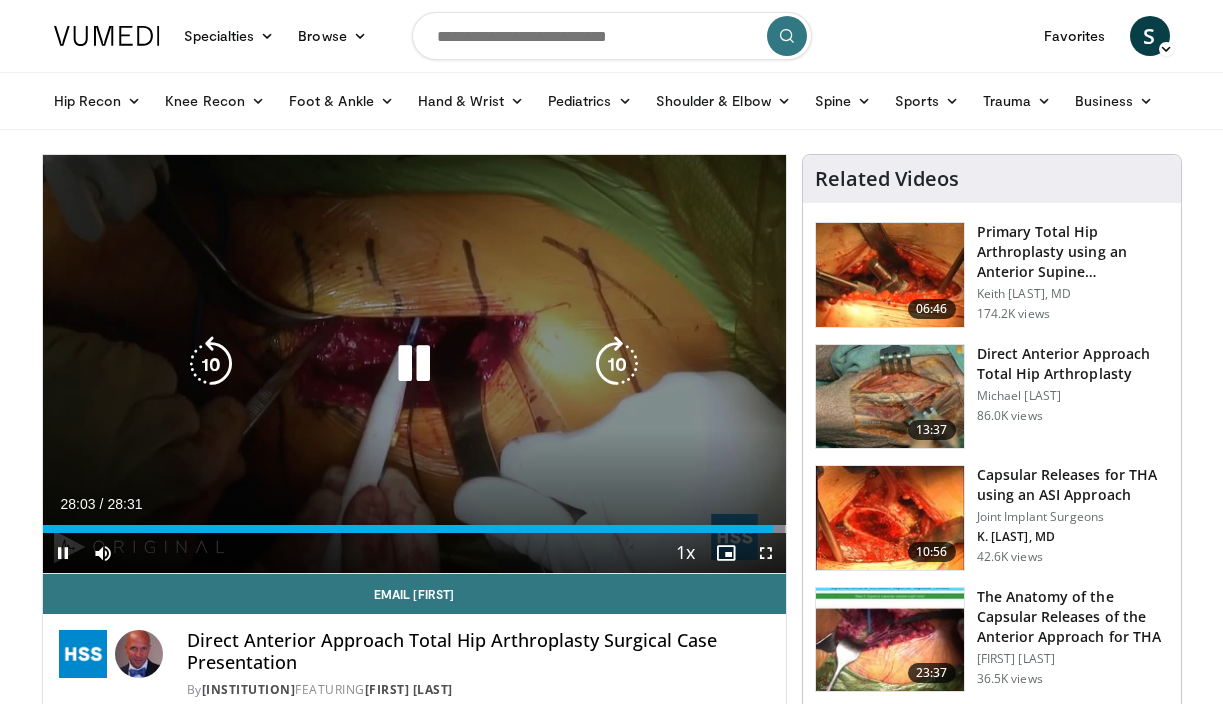 click on "20 seconds
Tap to unmute" at bounding box center [414, 364] 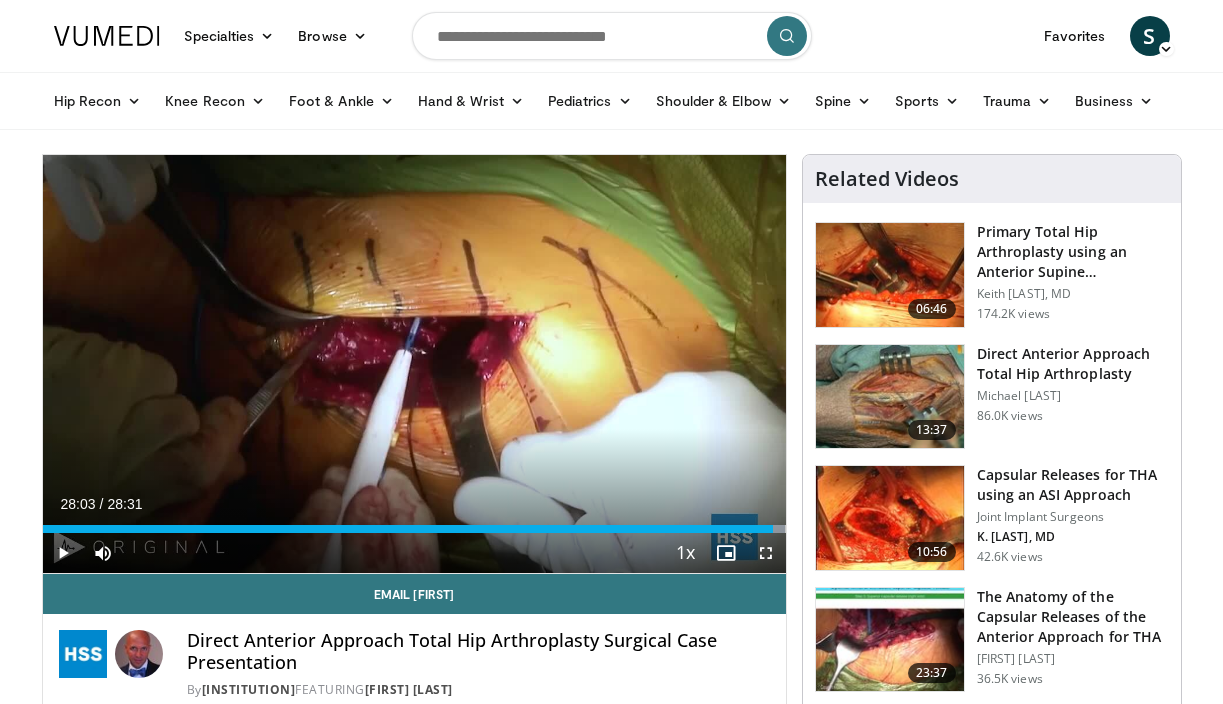 click at bounding box center [890, 397] 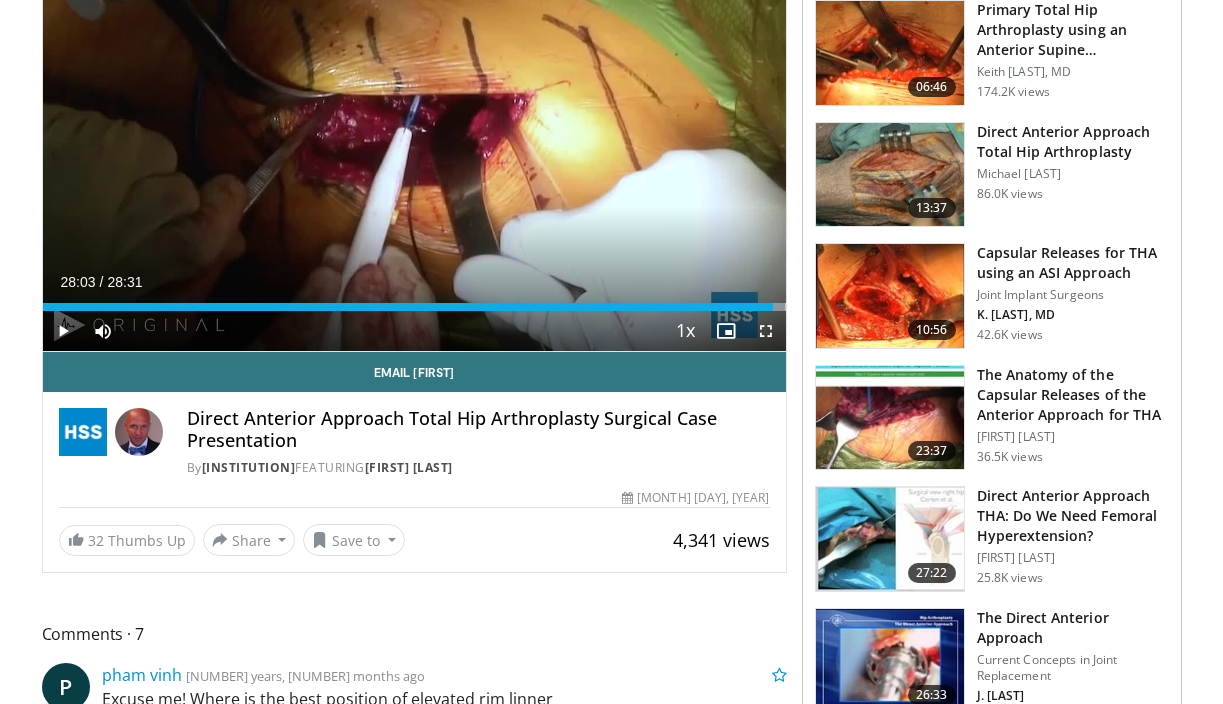 scroll, scrollTop: 333, scrollLeft: 0, axis: vertical 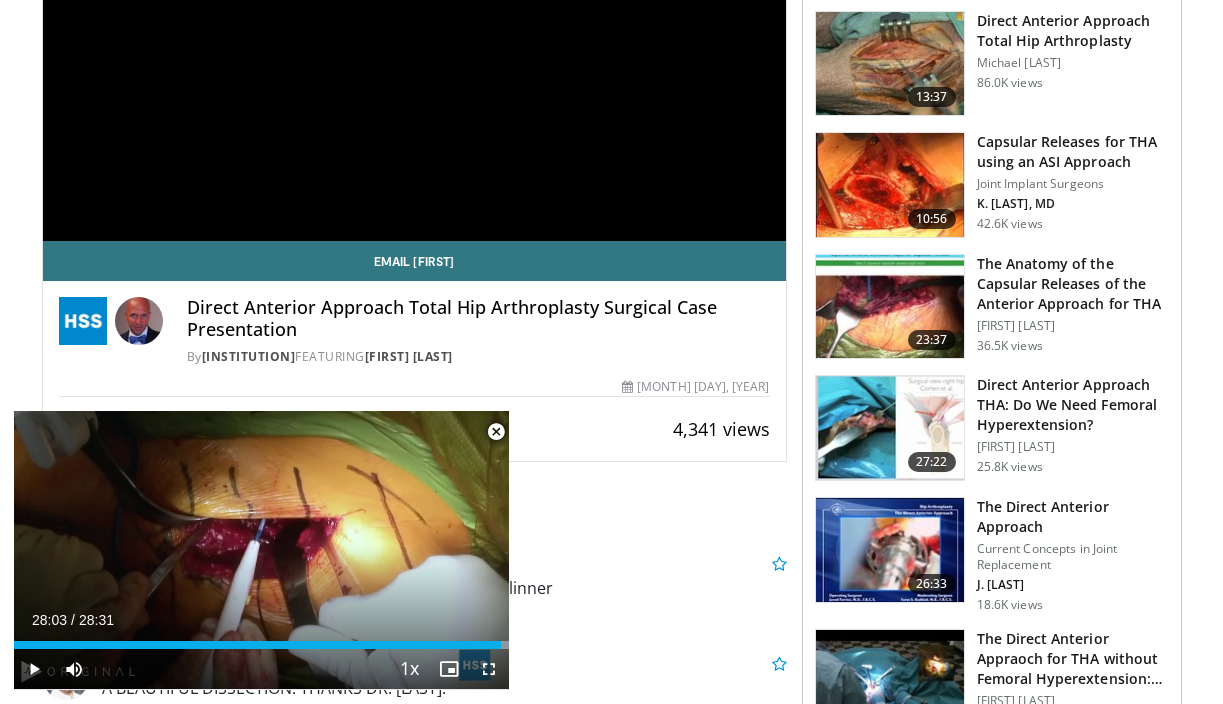 click at bounding box center [496, 432] 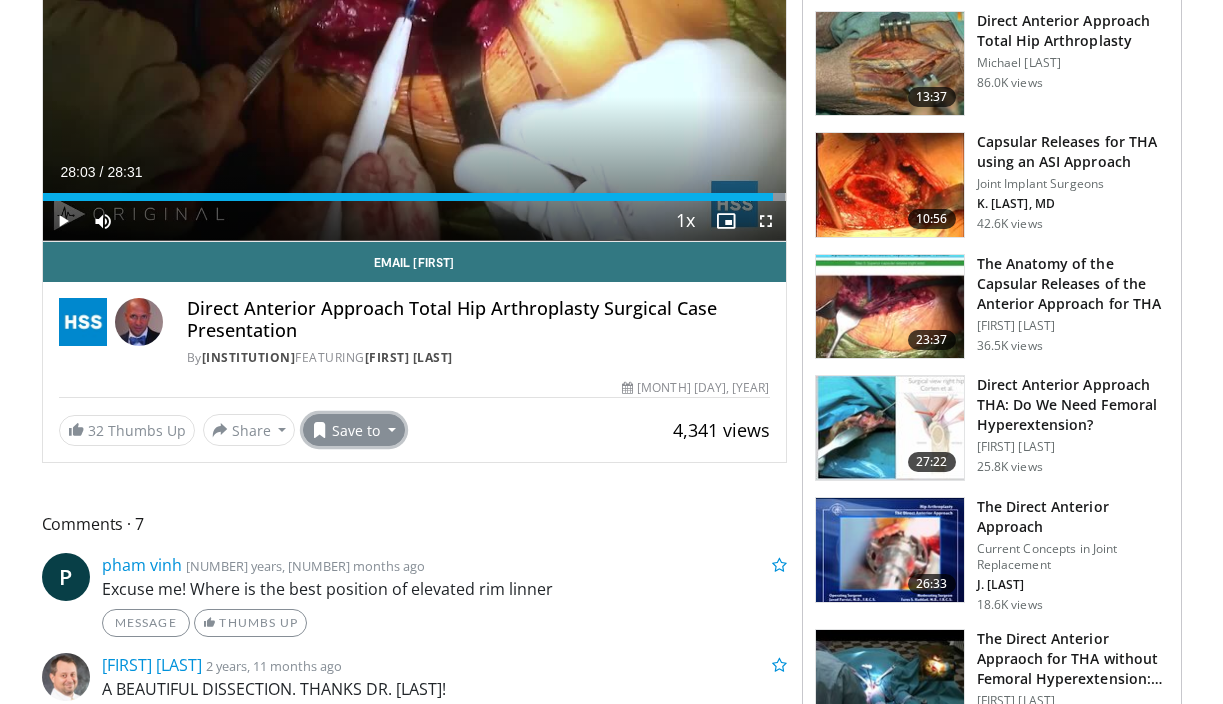click on "Save to" at bounding box center [354, 430] 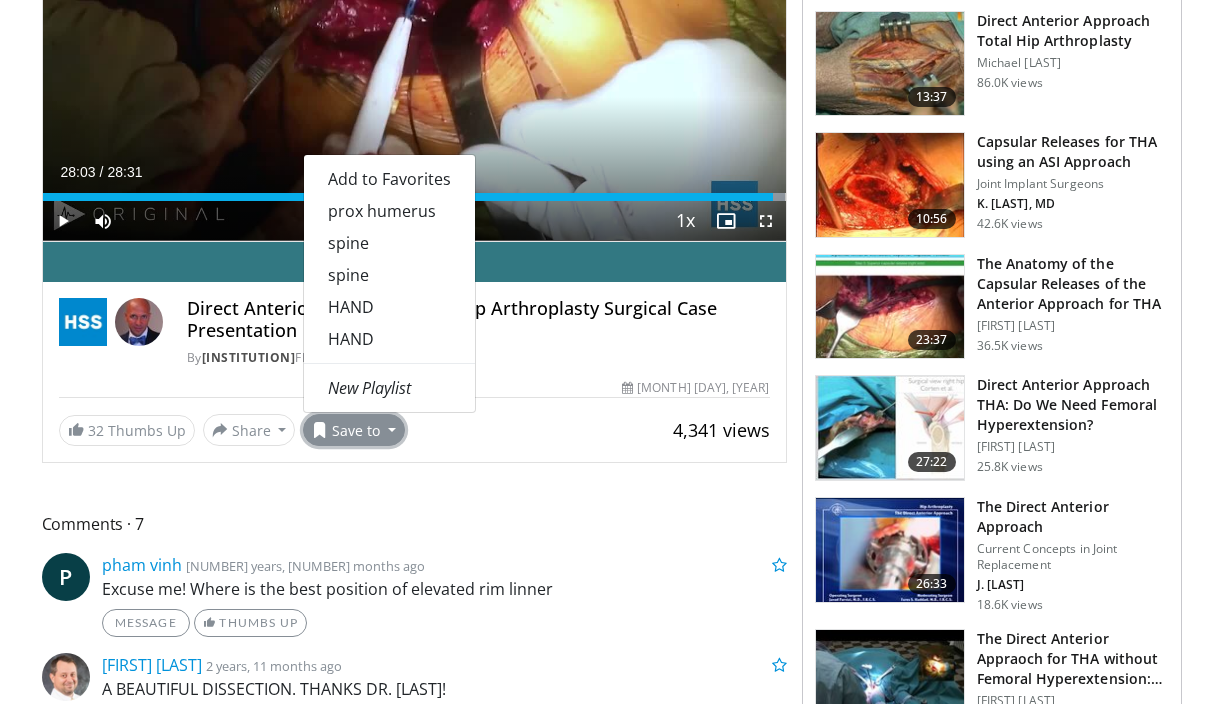 click on "Comments   7" at bounding box center [414, 524] 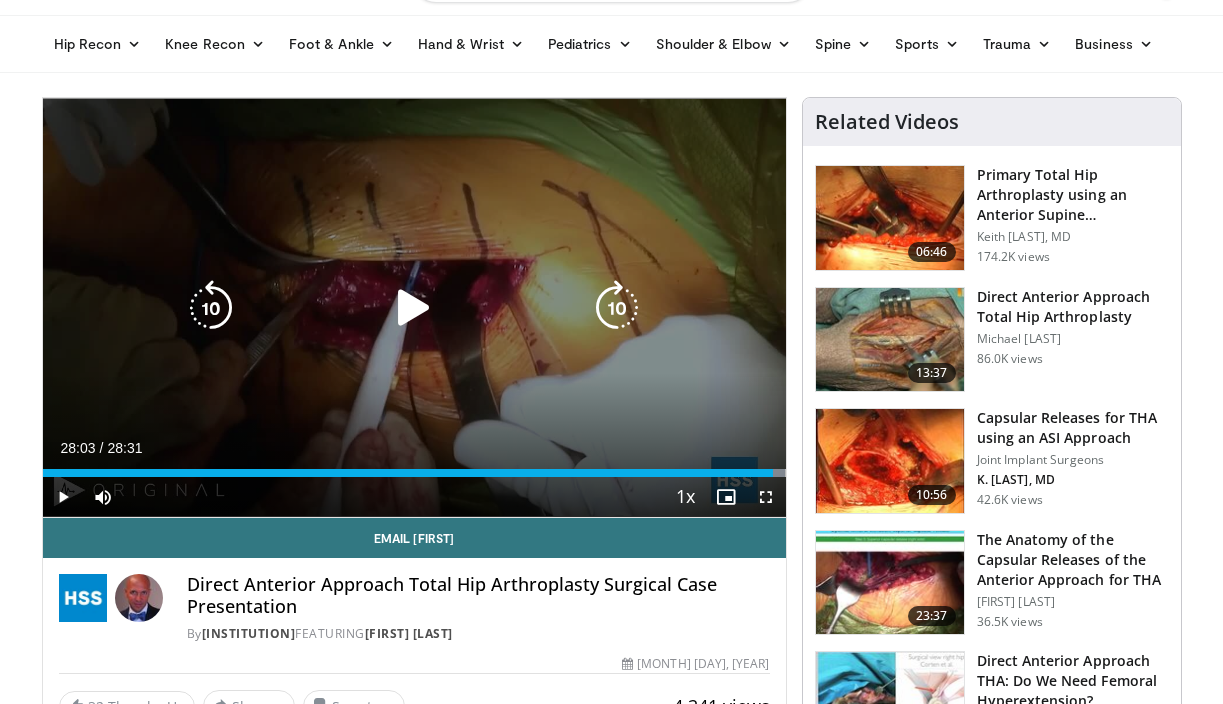 scroll, scrollTop: 0, scrollLeft: 0, axis: both 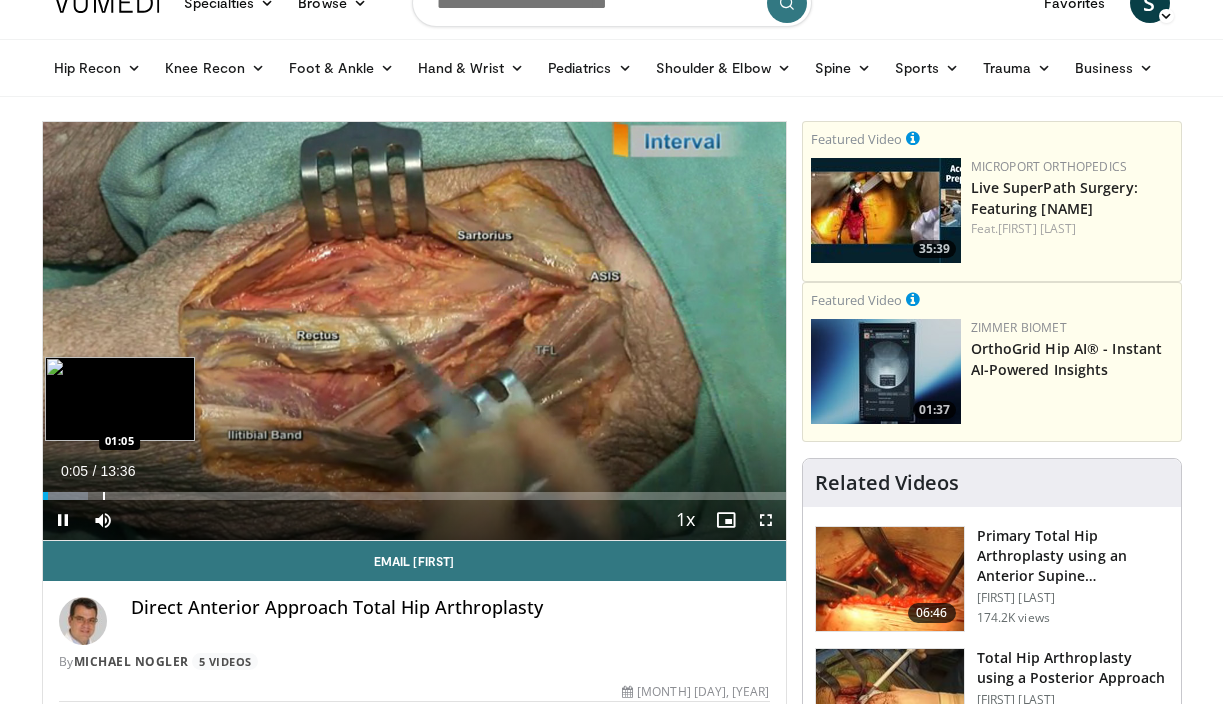 click at bounding box center (104, 496) 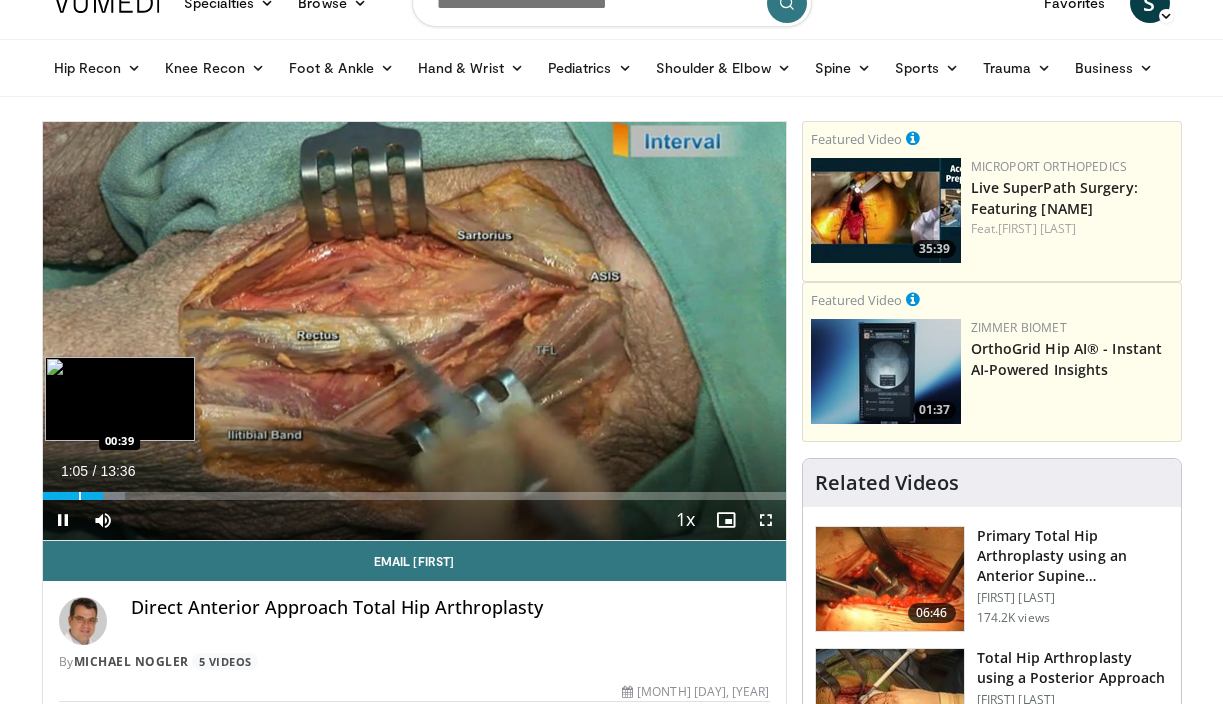 click at bounding box center (80, 496) 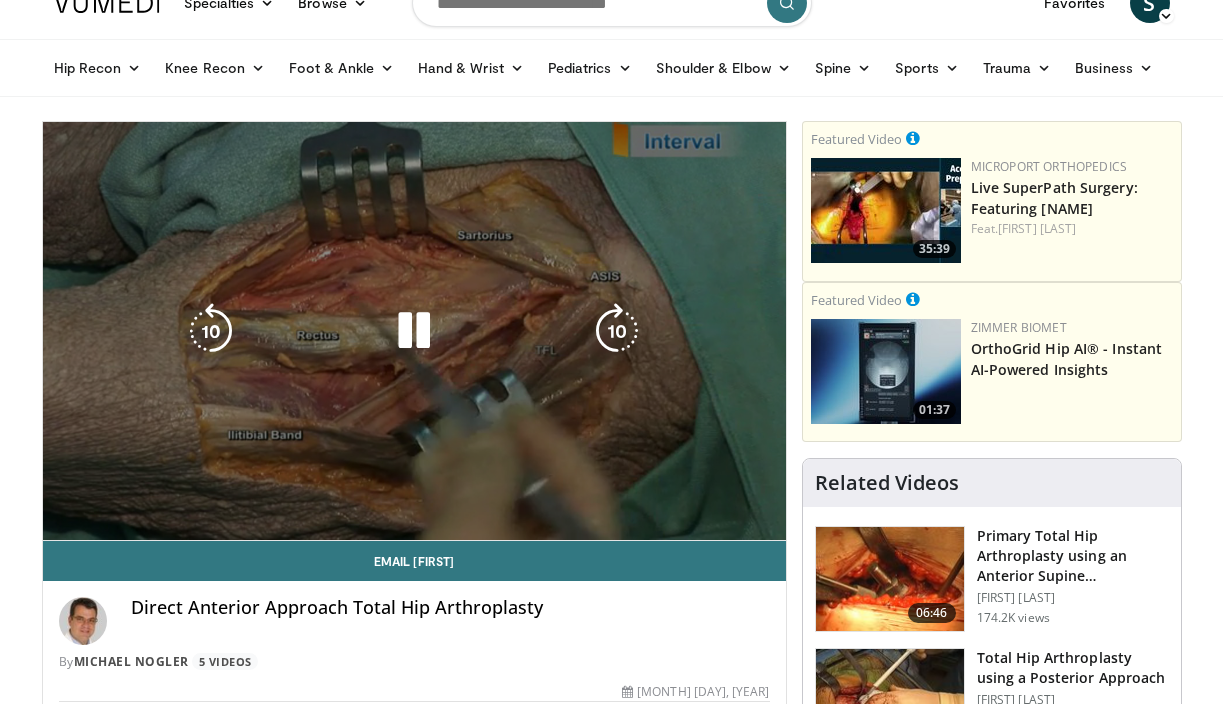 click on "10 seconds
Tap to unmute" at bounding box center [414, 331] 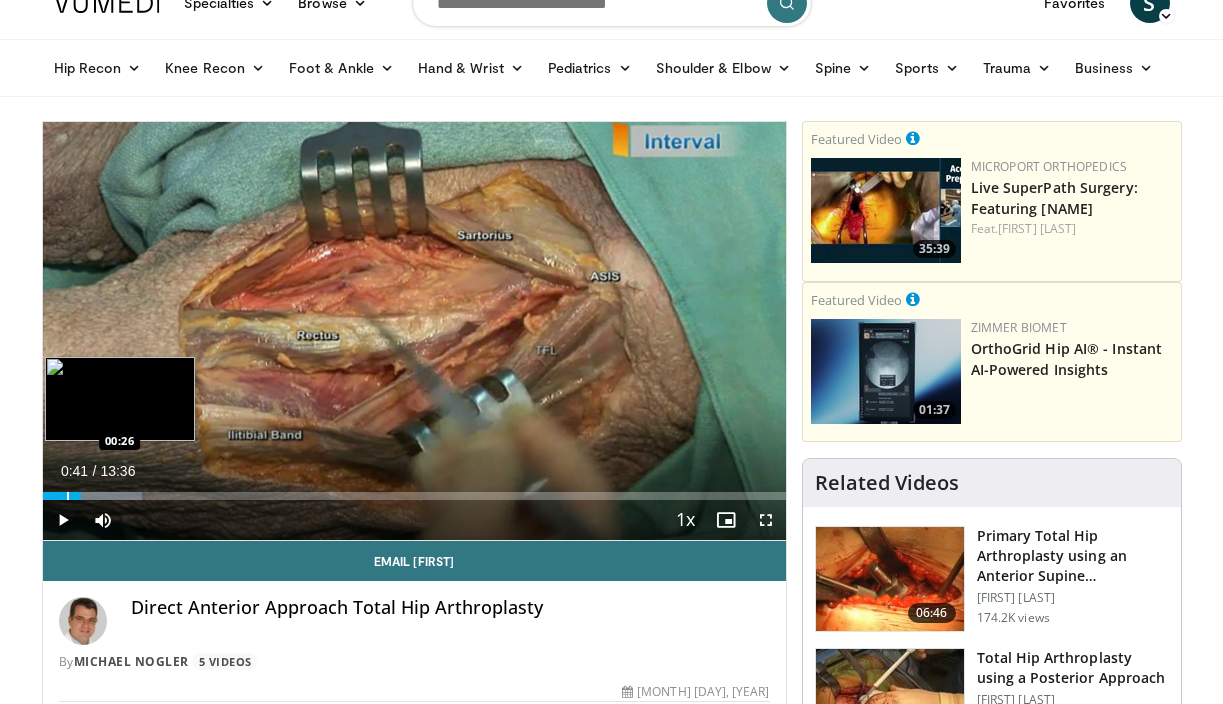 click at bounding box center [68, 496] 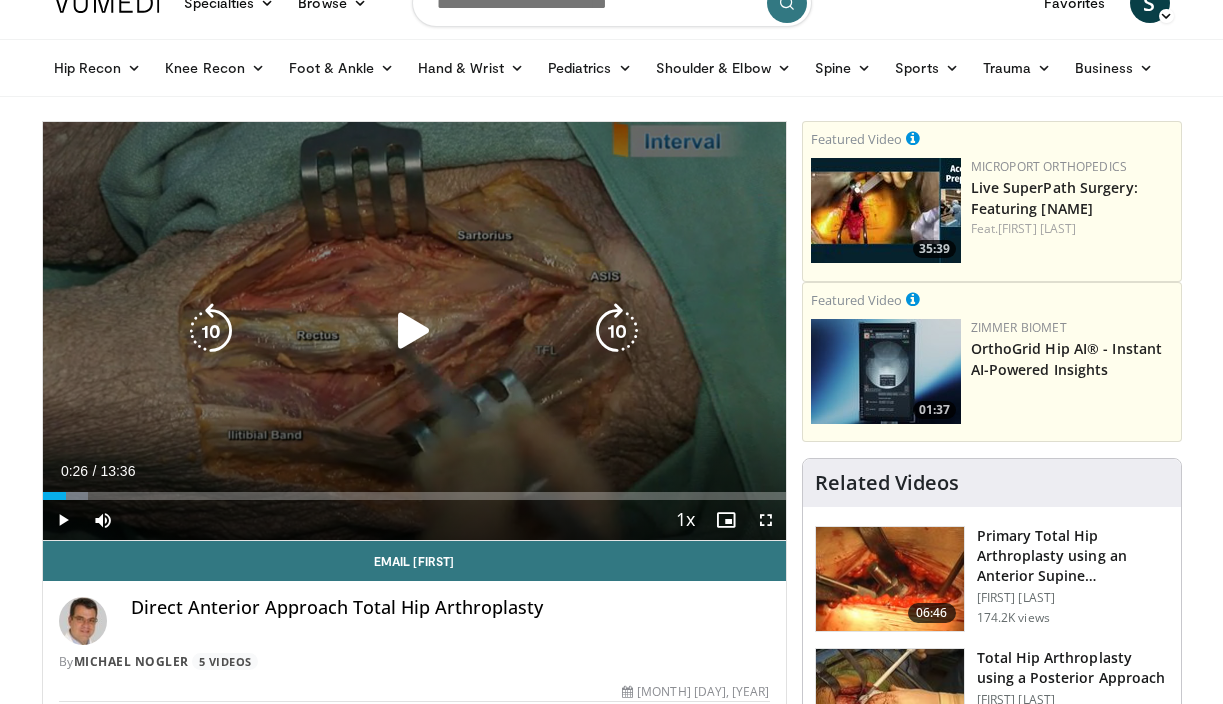click at bounding box center [414, 331] 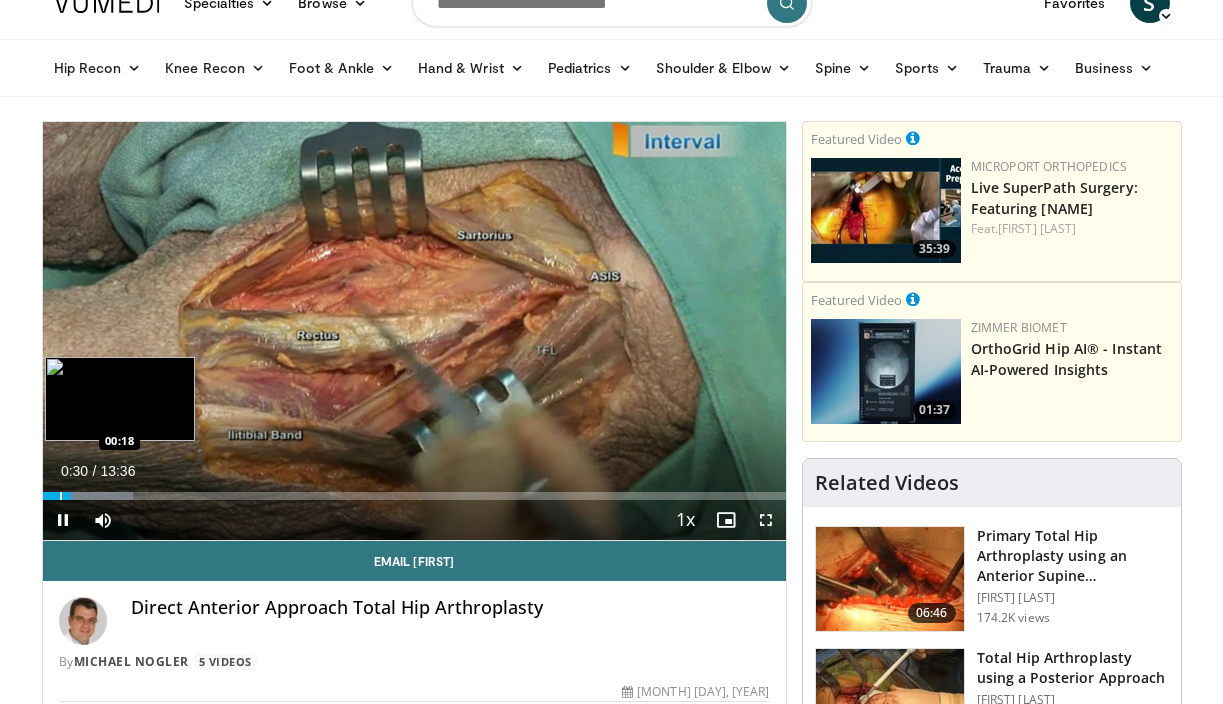 click on "Loaded :  12.23% 00:30 00:18" at bounding box center [414, 490] 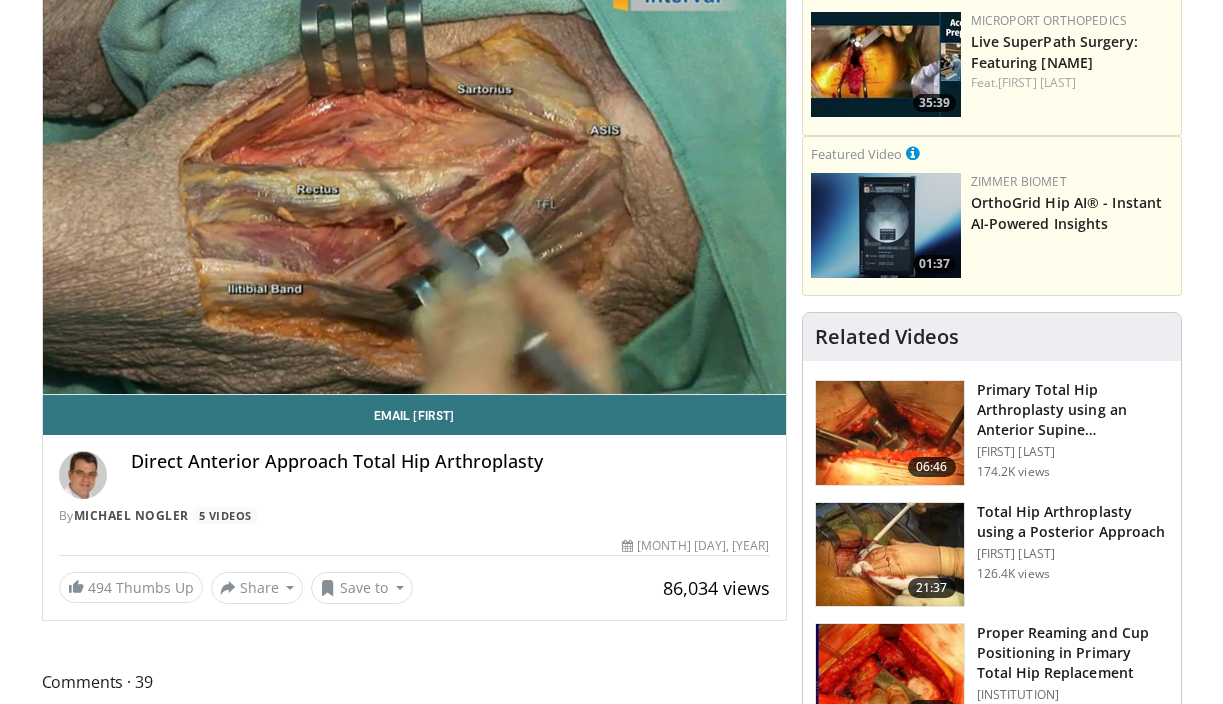 scroll, scrollTop: 235, scrollLeft: 0, axis: vertical 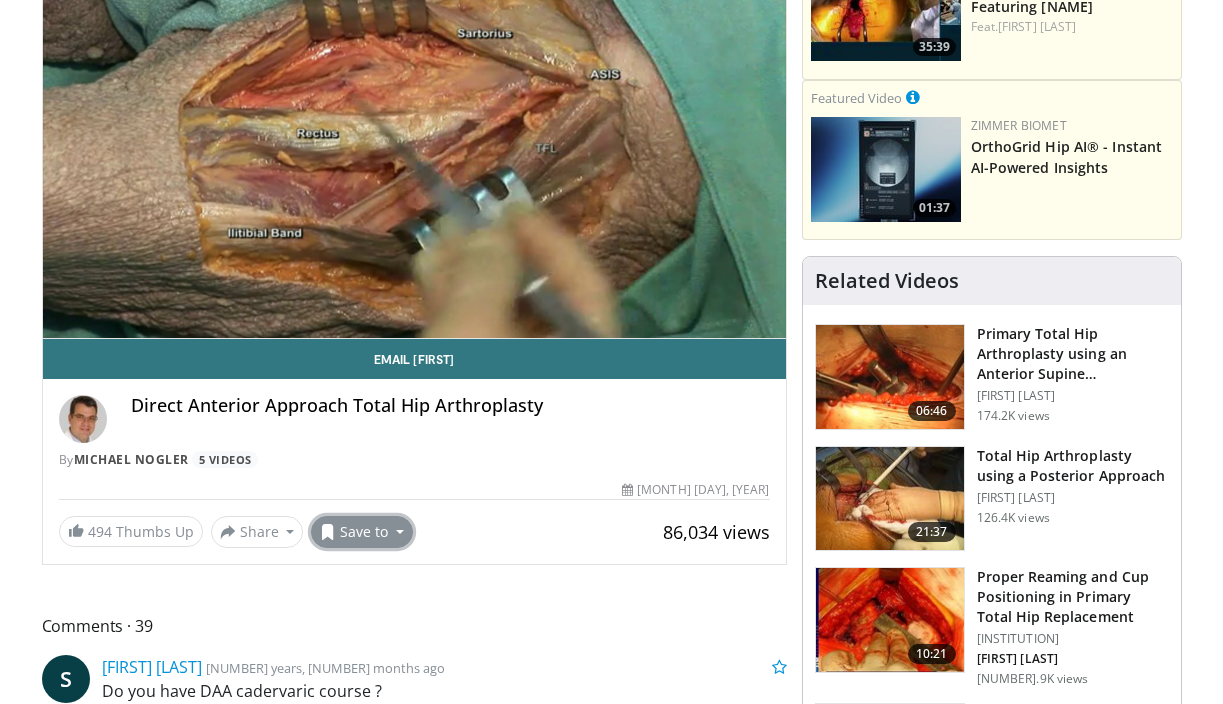 click on "Save to" at bounding box center [362, 532] 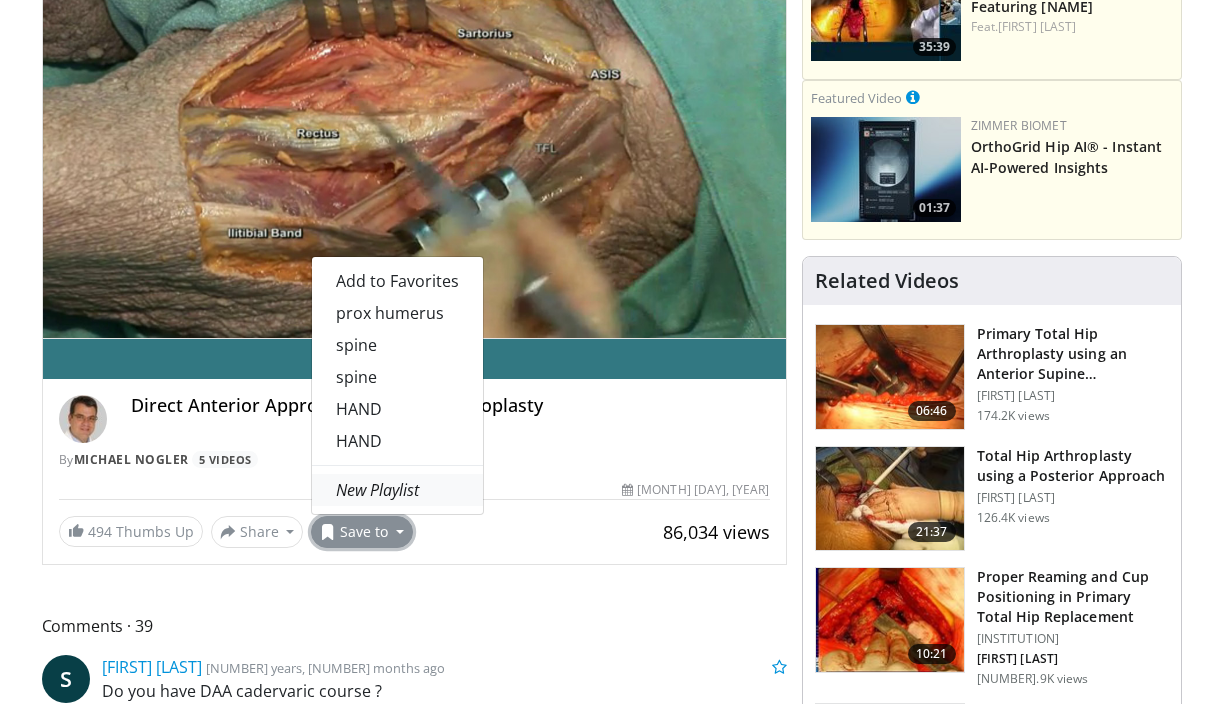 click on "New Playlist" at bounding box center [377, 490] 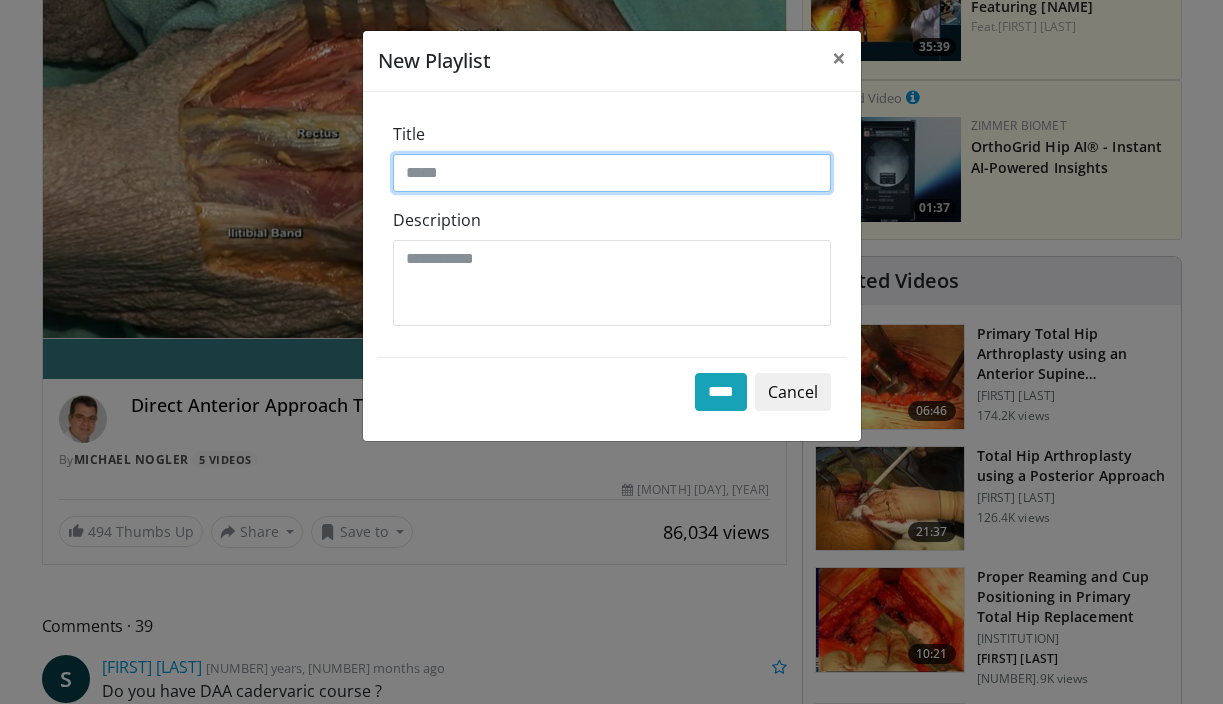 click on "Title" at bounding box center [612, 173] 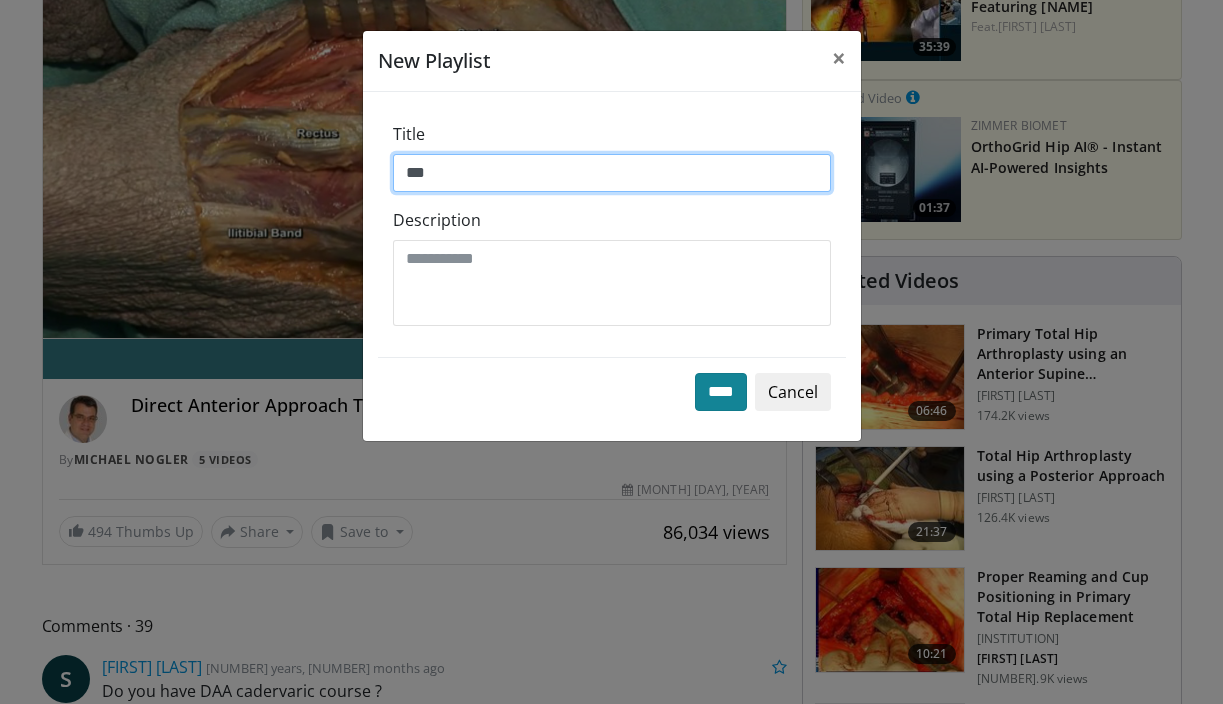 type on "***" 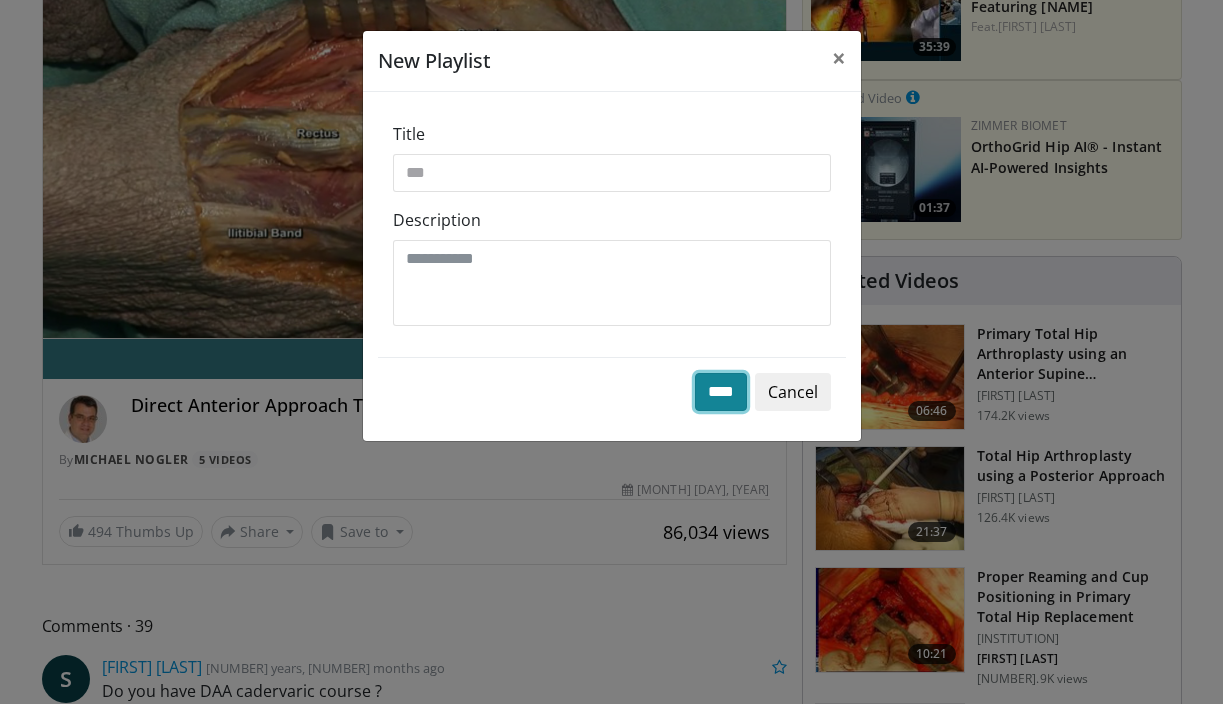click on "****" at bounding box center [721, 392] 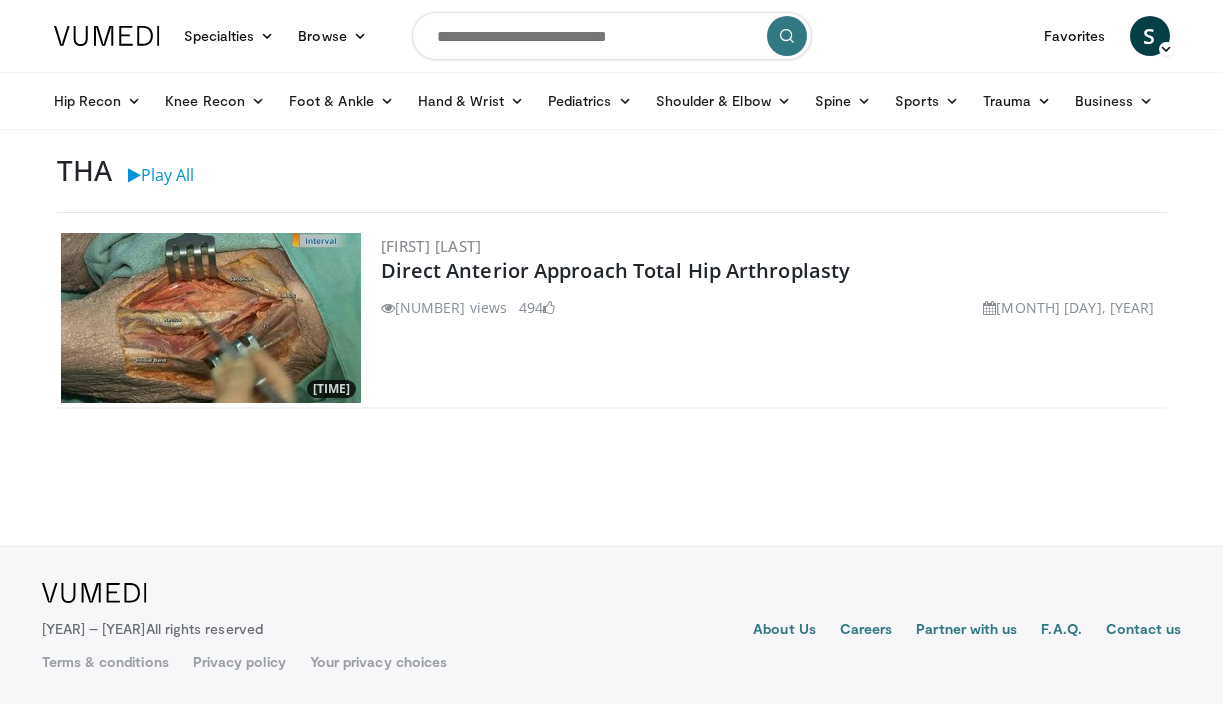 scroll, scrollTop: 0, scrollLeft: 0, axis: both 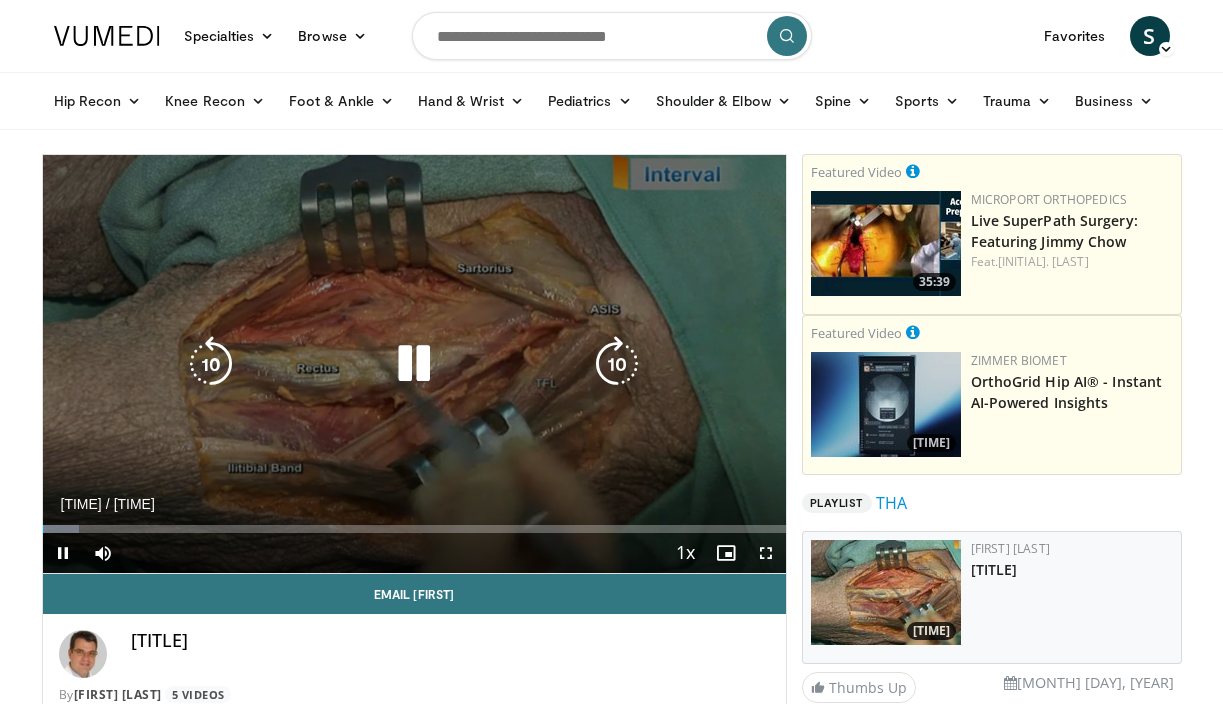 click on "Current Time  0:00 / Duration  13:36 Pause Skip Backward Skip Forward Mute Loaded :  4.89% 00:00 05:11 Stream Type  LIVE Seek to live, currently behind live LIVE   1x Playback Rate 0.5x 0.75x 1x , selected 1.25x 1.5x 1.75x 2x Chapters Chapters Descriptions descriptions off , selected Captions captions settings , opens captions settings dialog captions off , selected Audio Track en (Main) , selected Fullscreen Enable picture-in-picture mode" at bounding box center [414, 553] 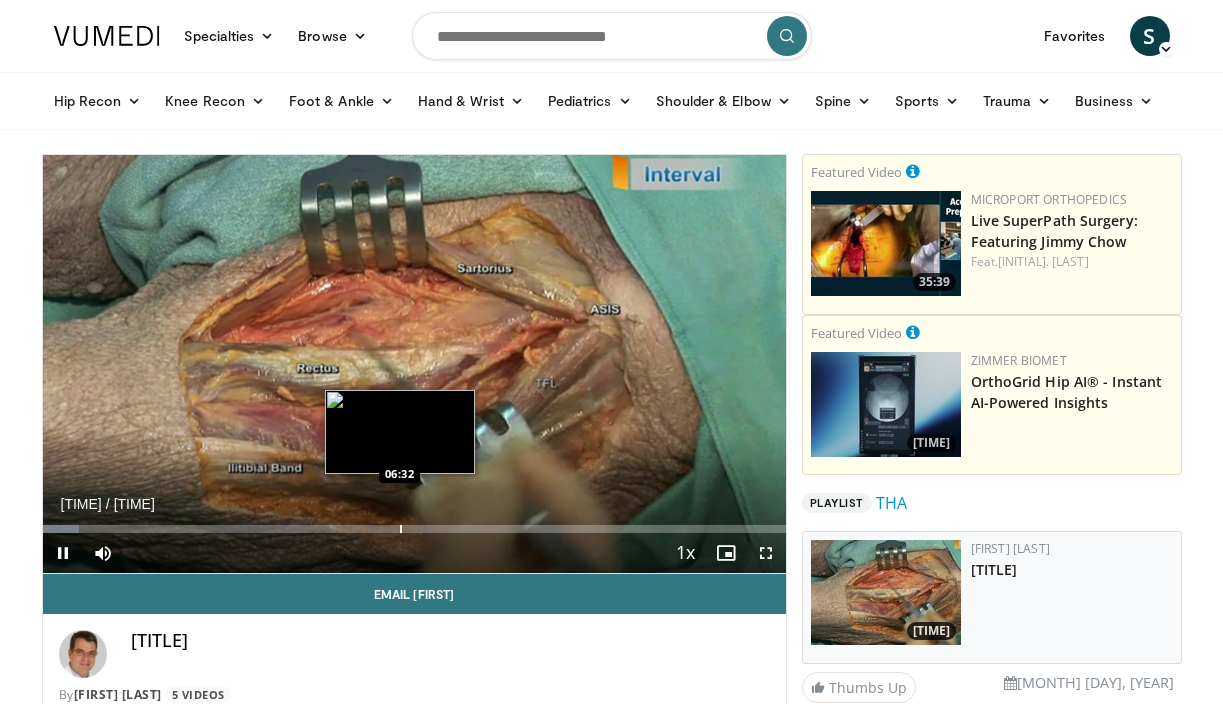 click at bounding box center [401, 529] 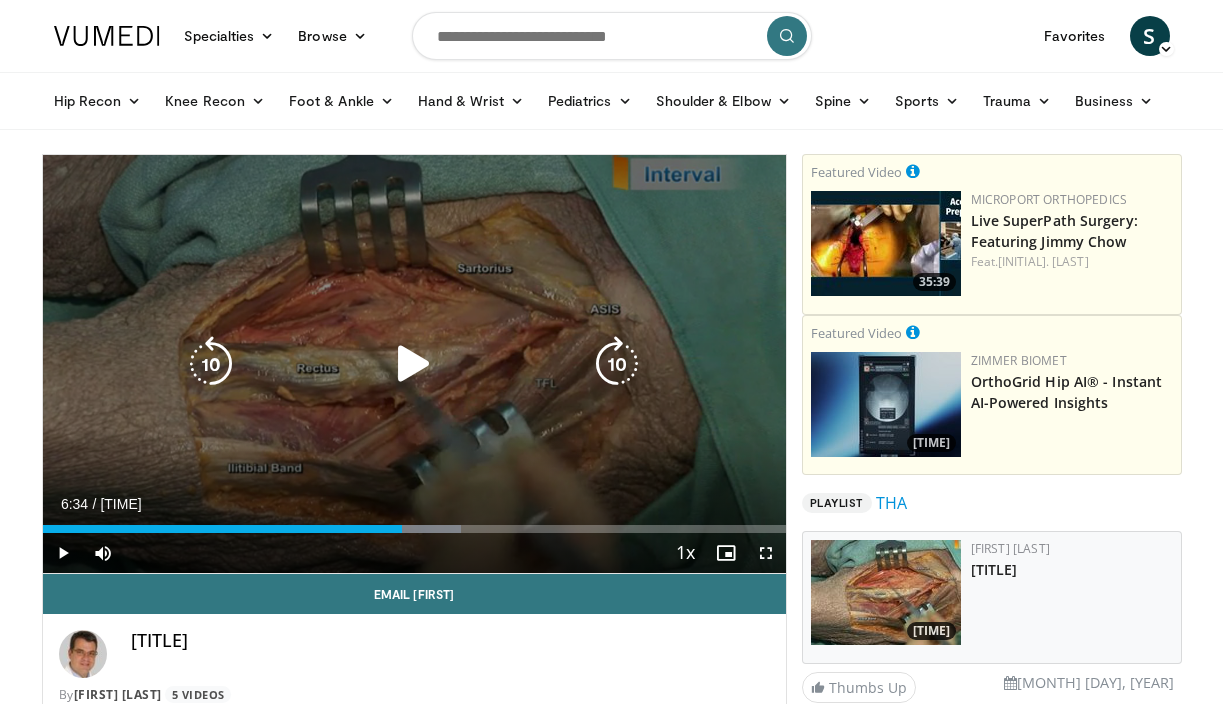 click at bounding box center (414, 364) 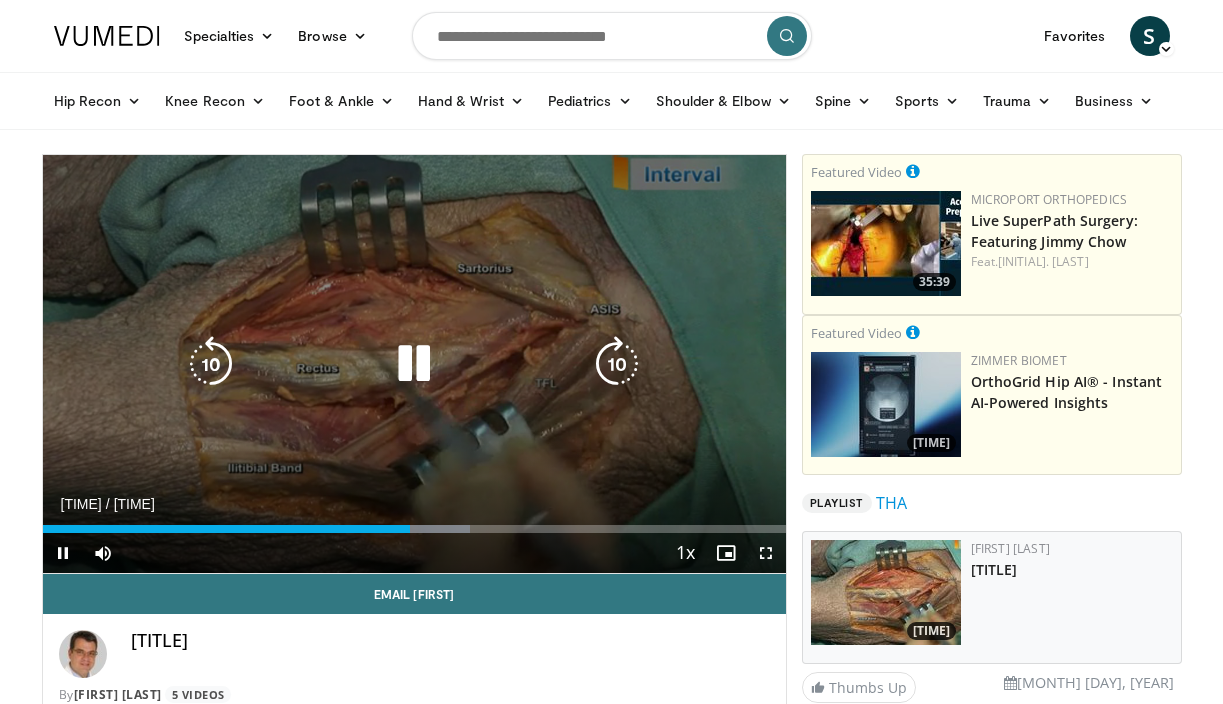 type 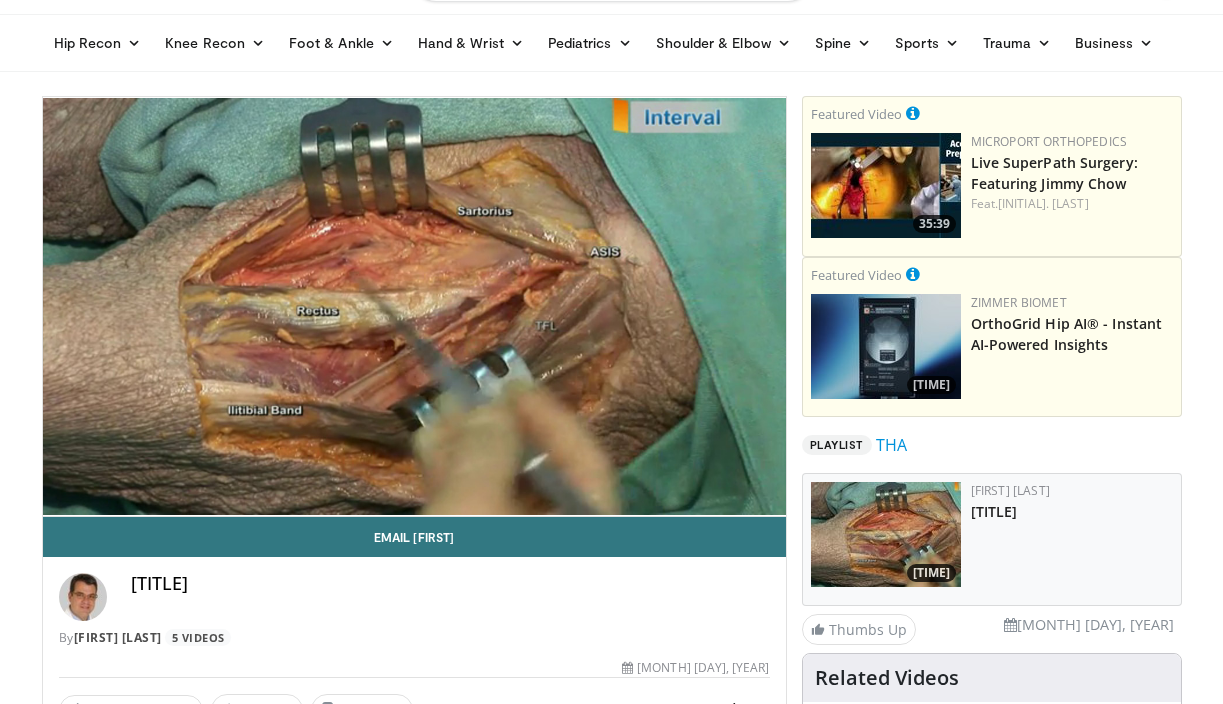 scroll, scrollTop: 0, scrollLeft: 0, axis: both 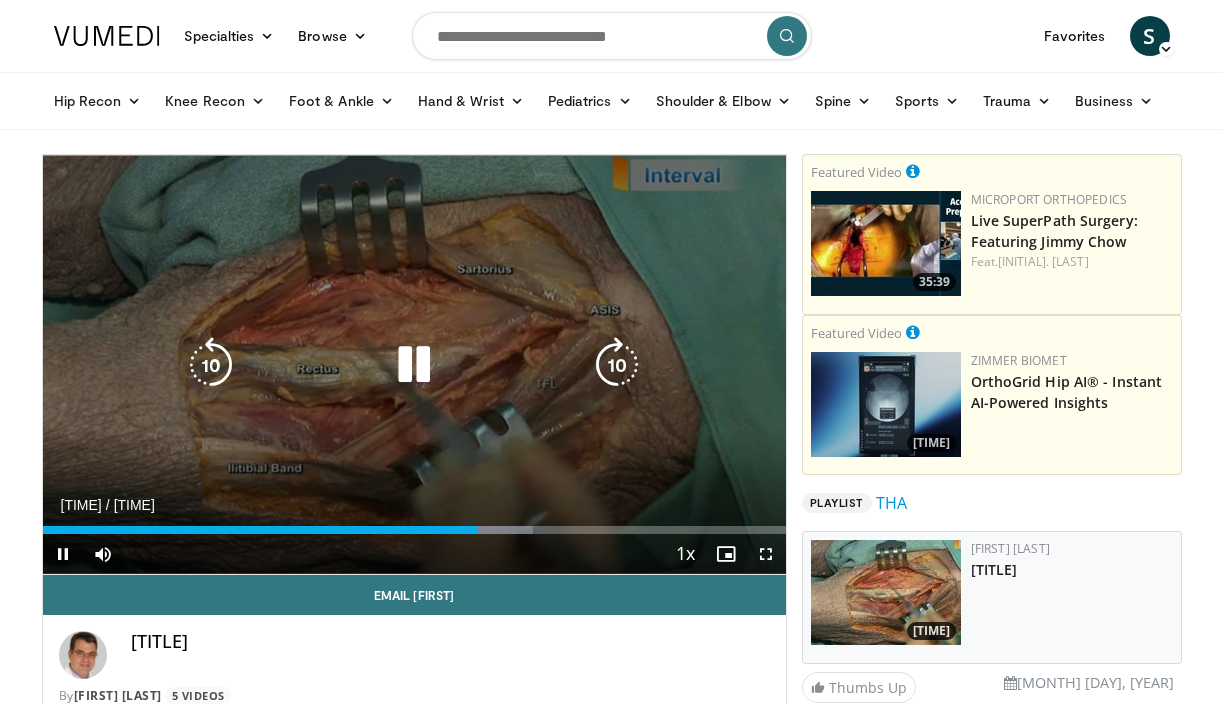 click at bounding box center (414, 365) 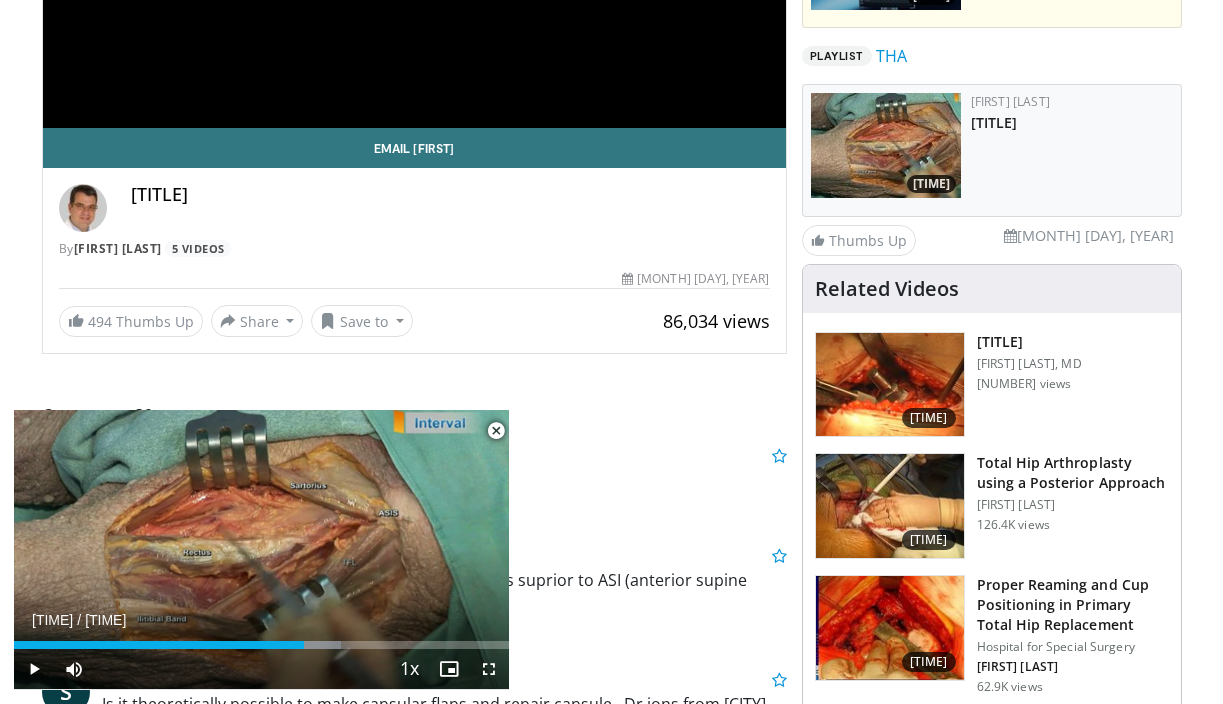 scroll, scrollTop: 464, scrollLeft: 0, axis: vertical 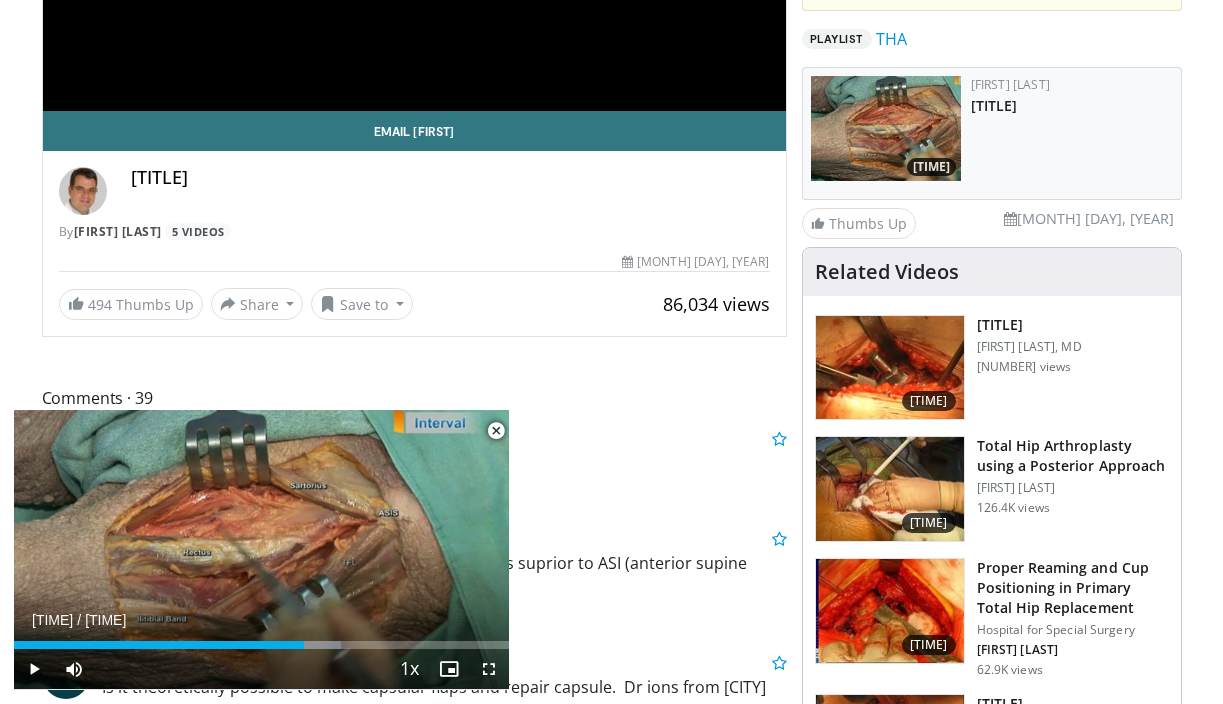 click at bounding box center [890, 368] 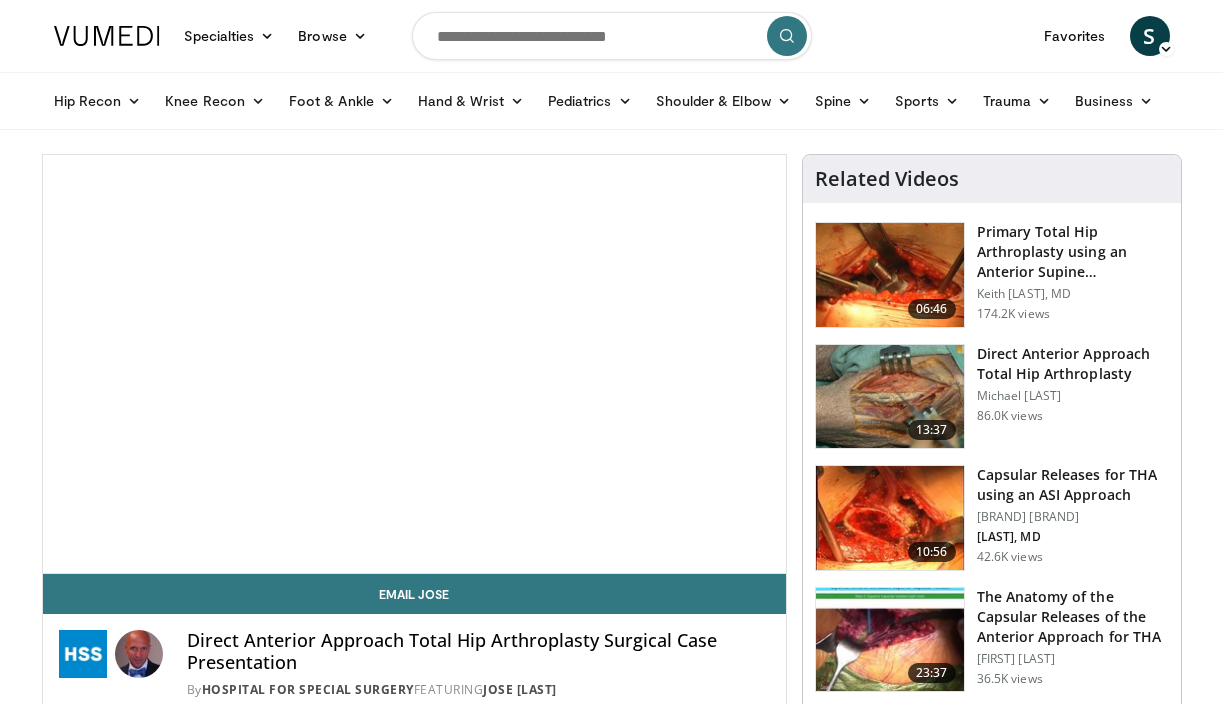 scroll, scrollTop: 0, scrollLeft: 0, axis: both 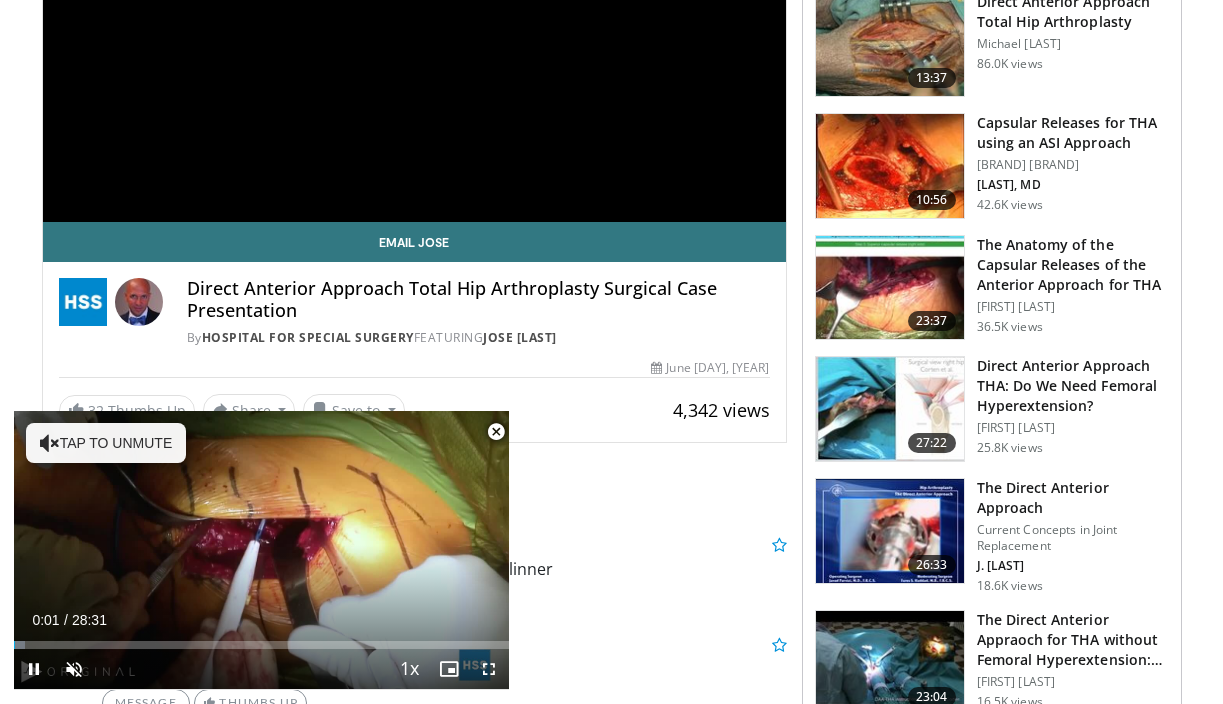 click at bounding box center [496, 432] 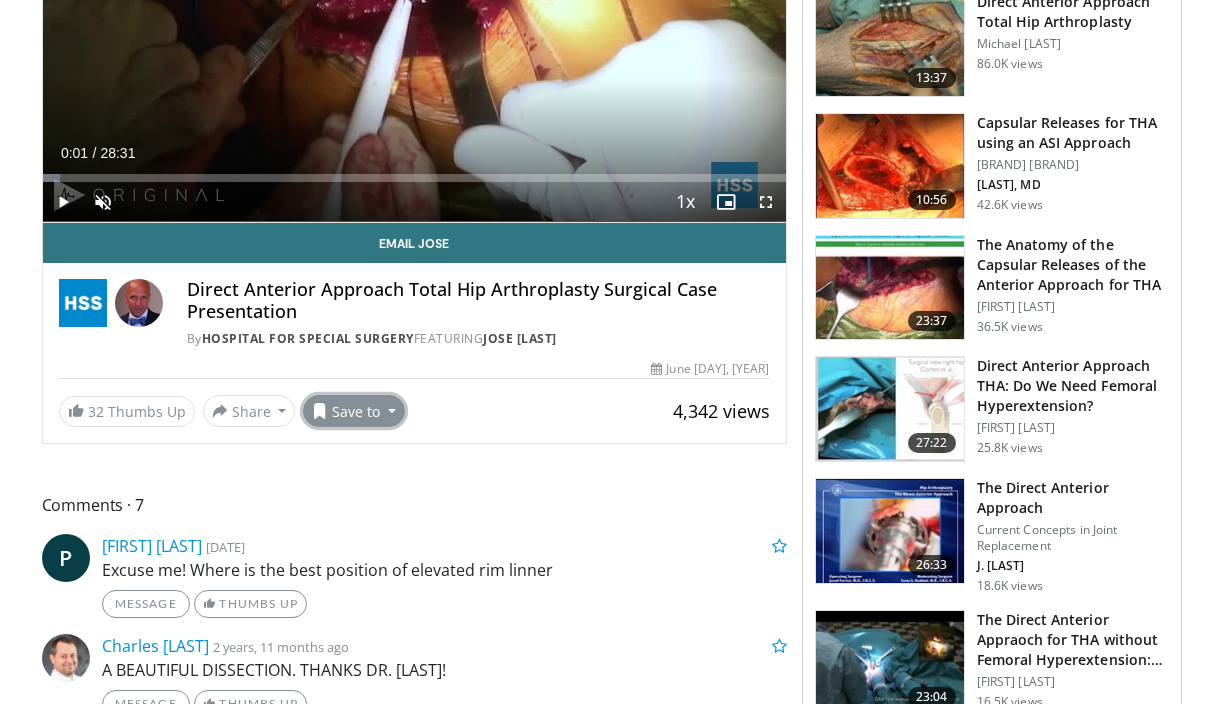 click on "Save to" at bounding box center [354, 411] 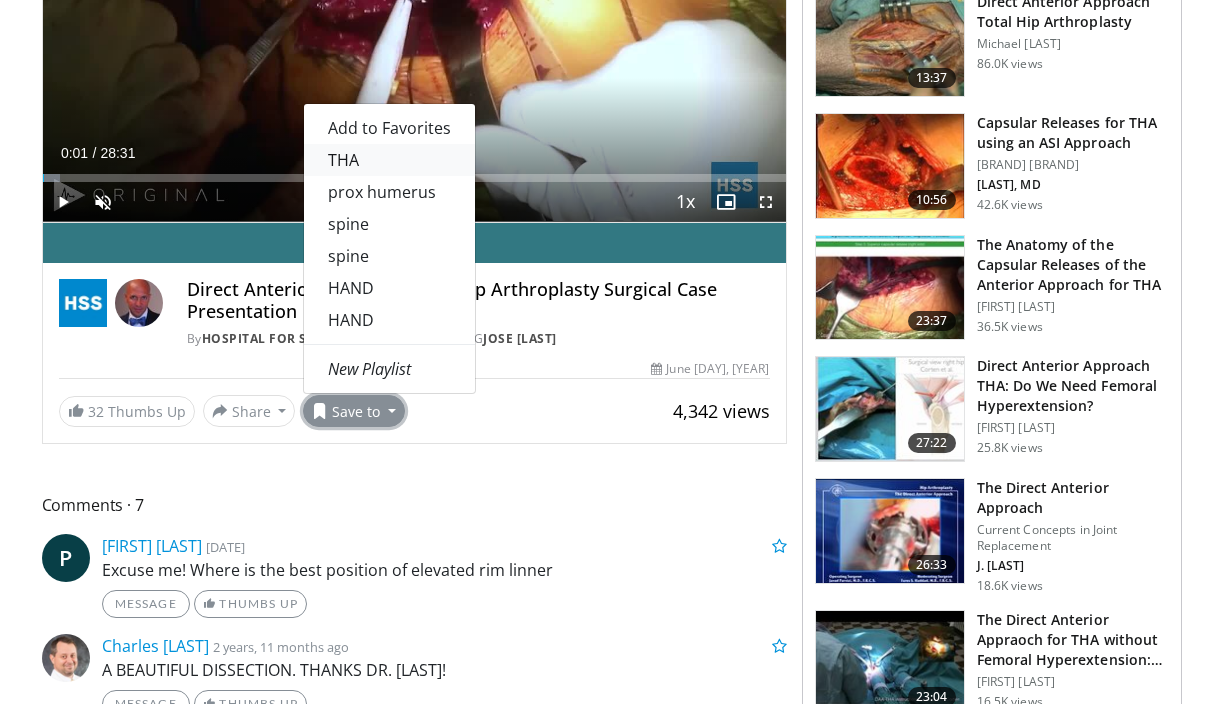 click on "THA" at bounding box center [389, 160] 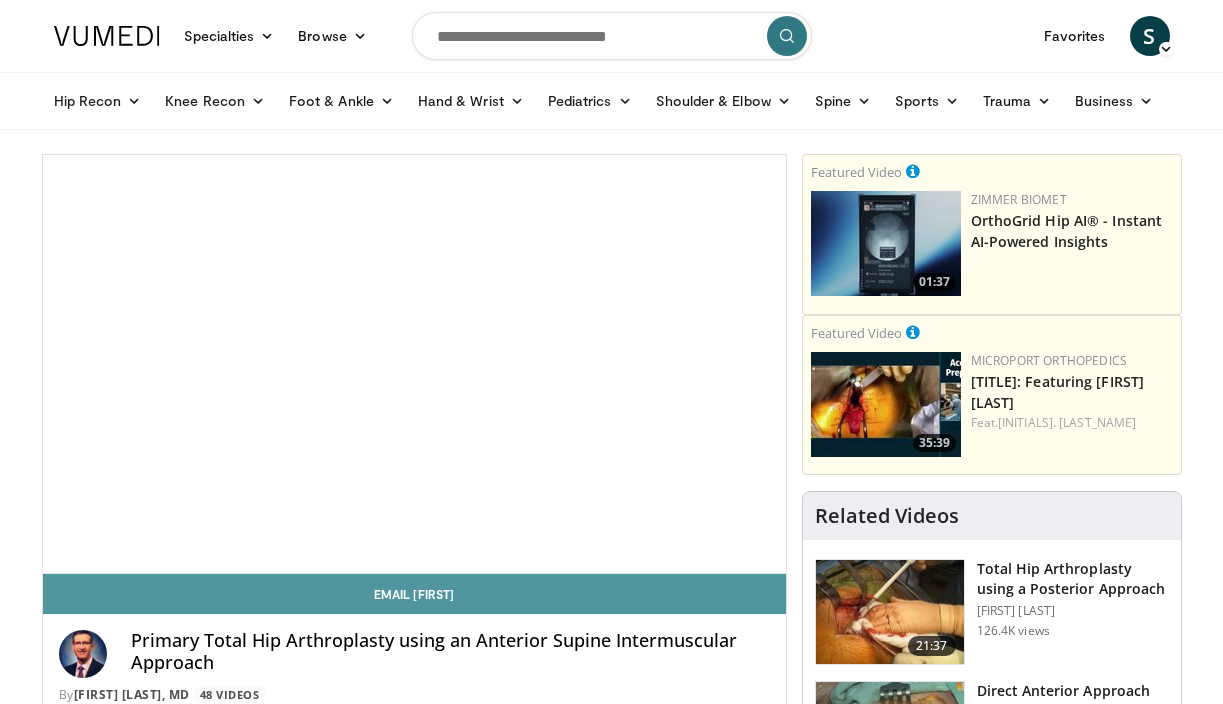 scroll, scrollTop: 0, scrollLeft: 0, axis: both 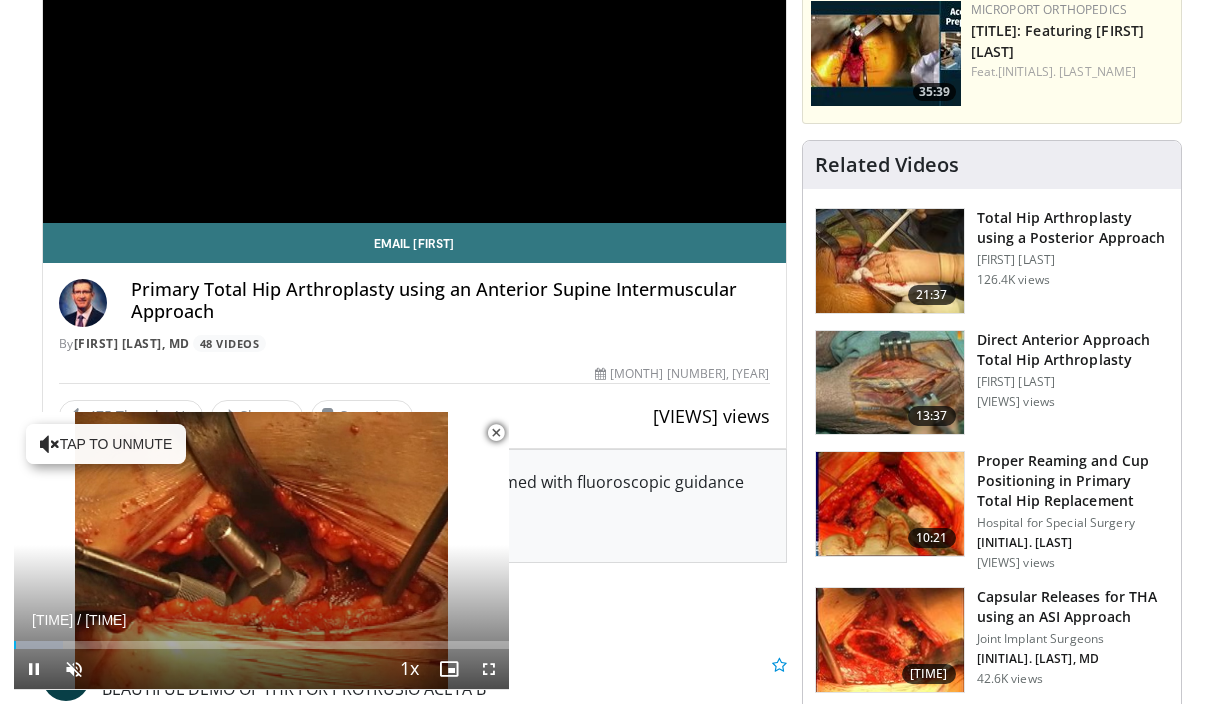 click at bounding box center [496, 433] 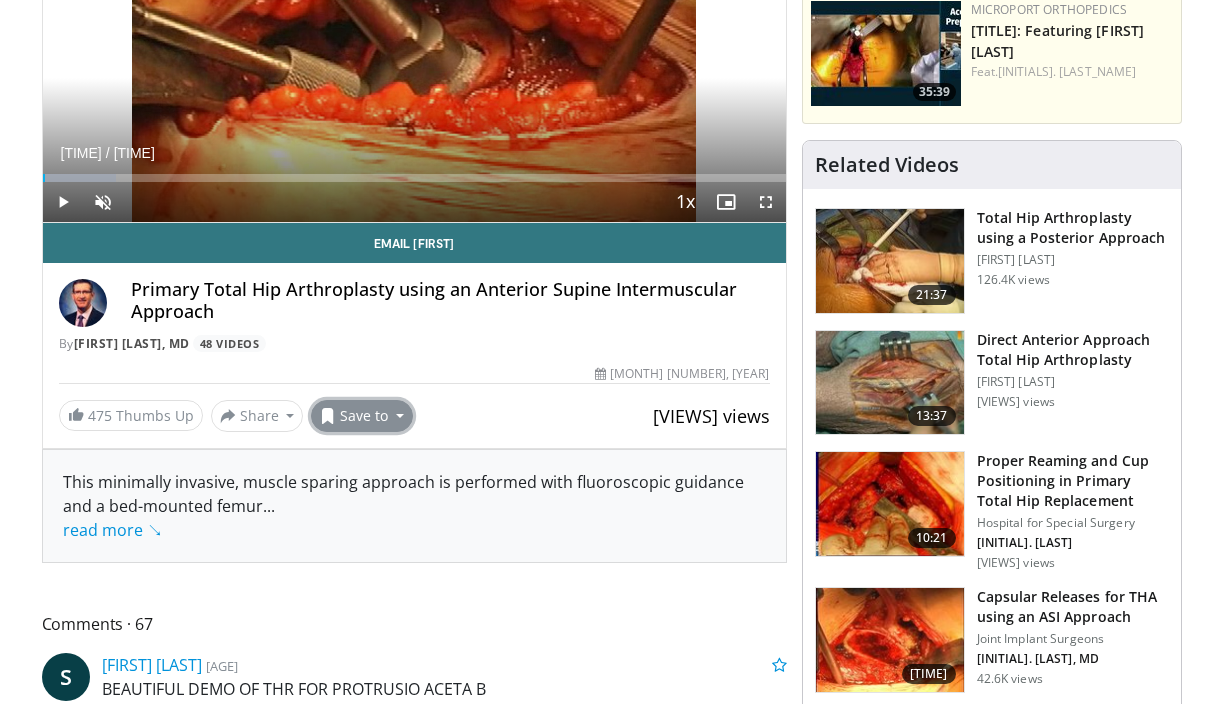click on "Save to" at bounding box center [362, 416] 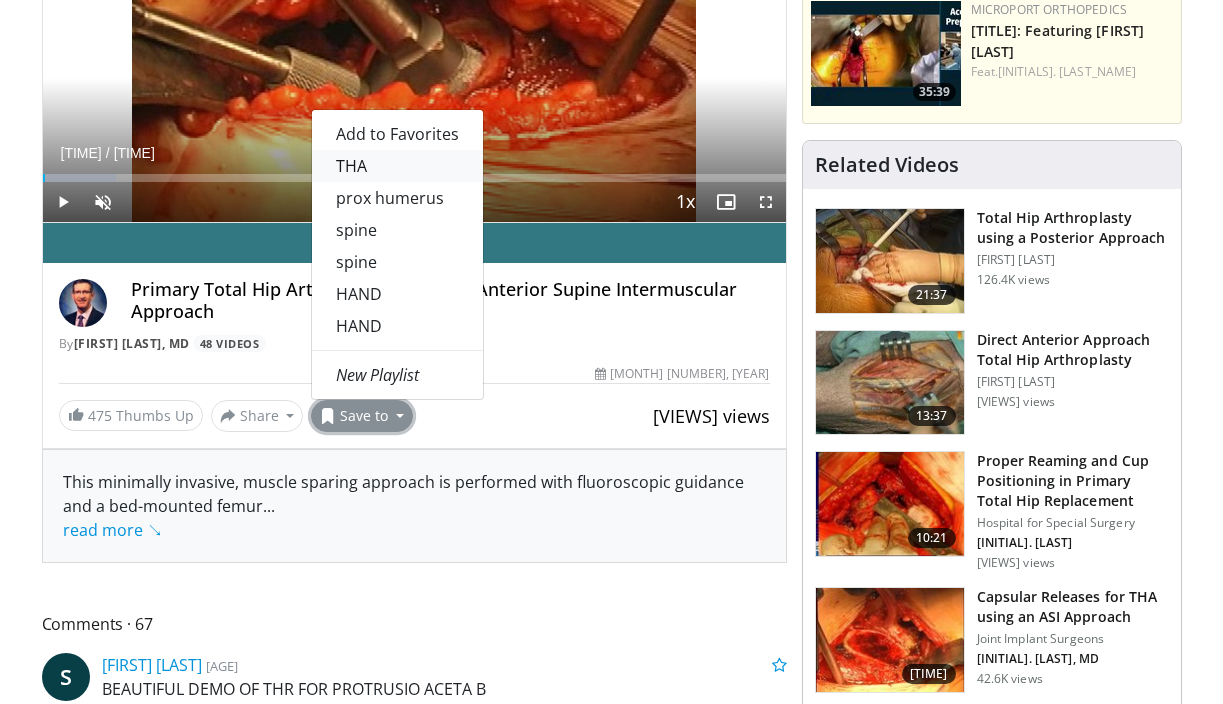click on "THA" at bounding box center [397, 166] 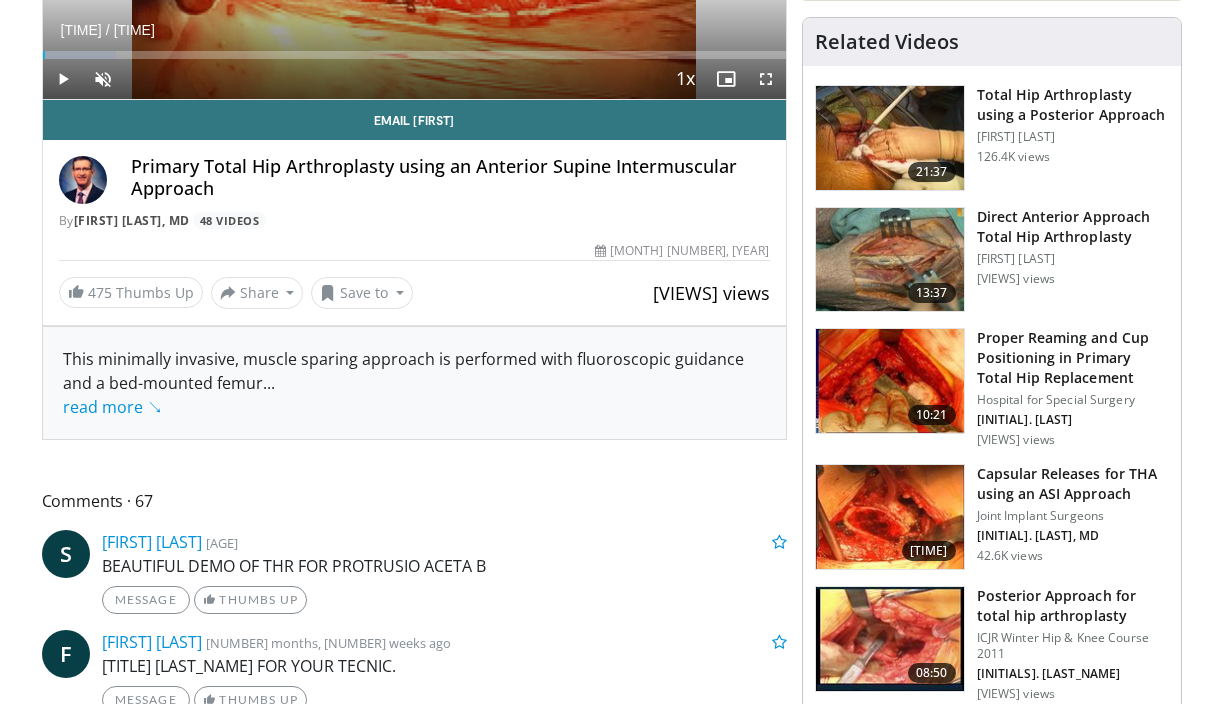 scroll, scrollTop: 573, scrollLeft: 0, axis: vertical 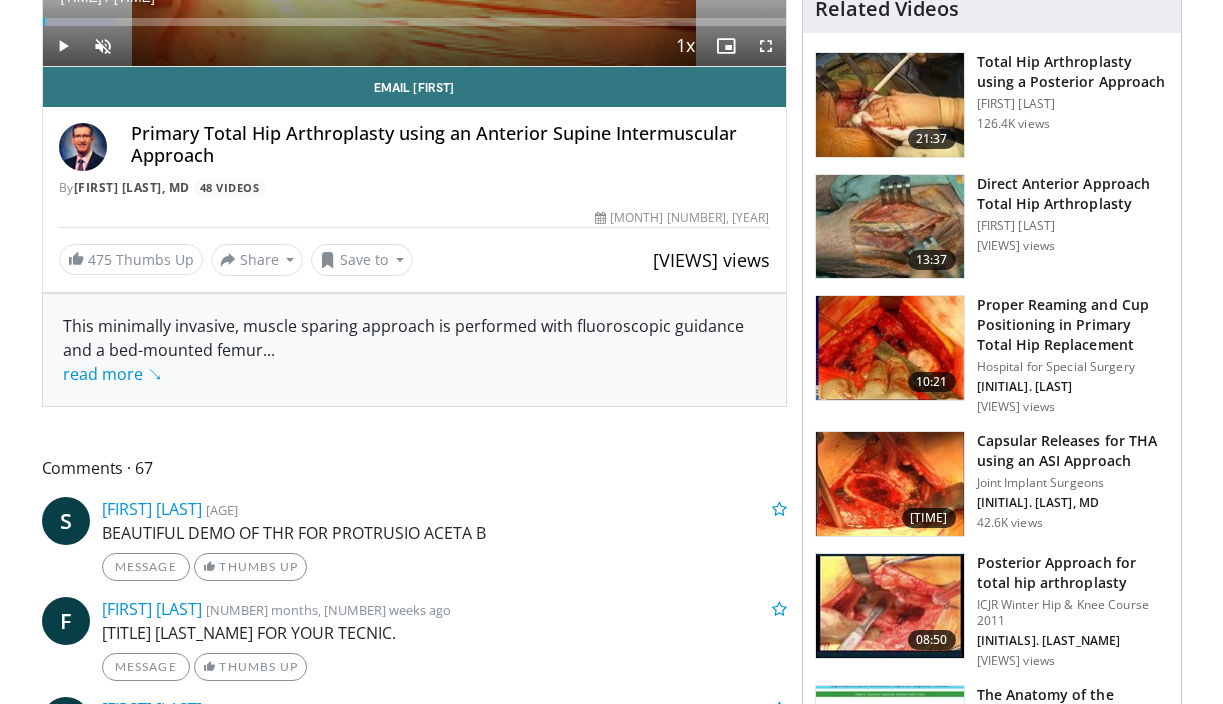 click at bounding box center [890, 484] 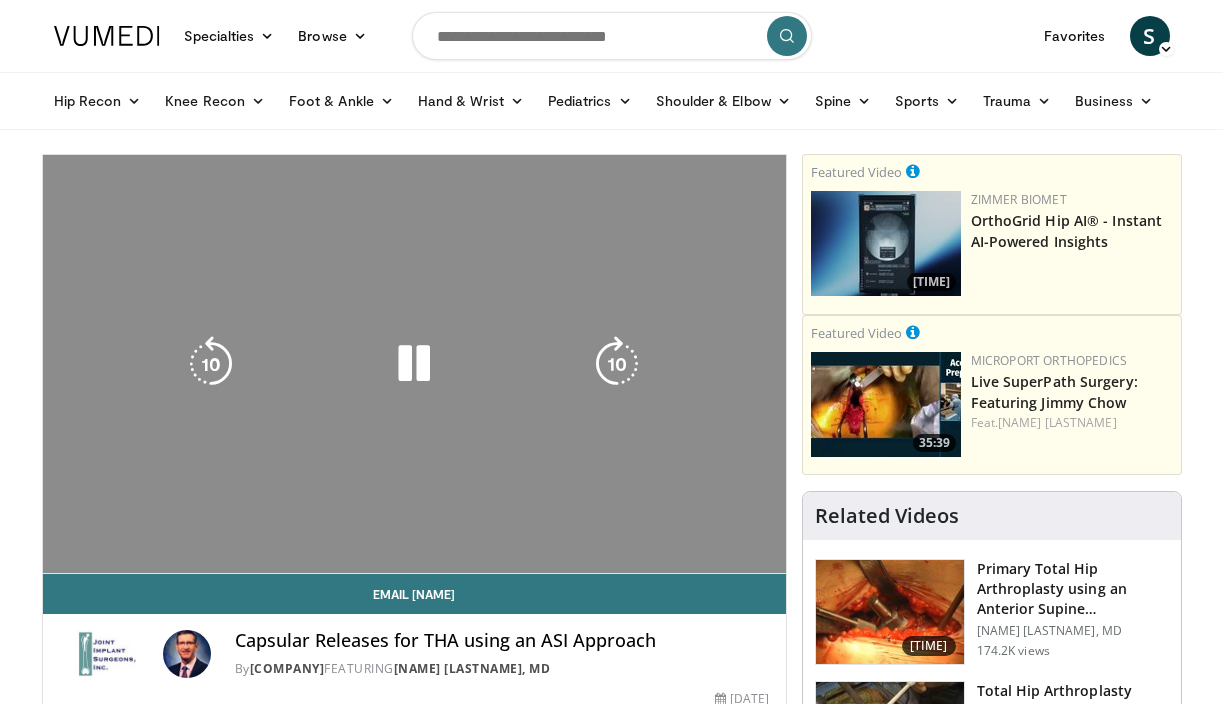 scroll, scrollTop: 0, scrollLeft: 0, axis: both 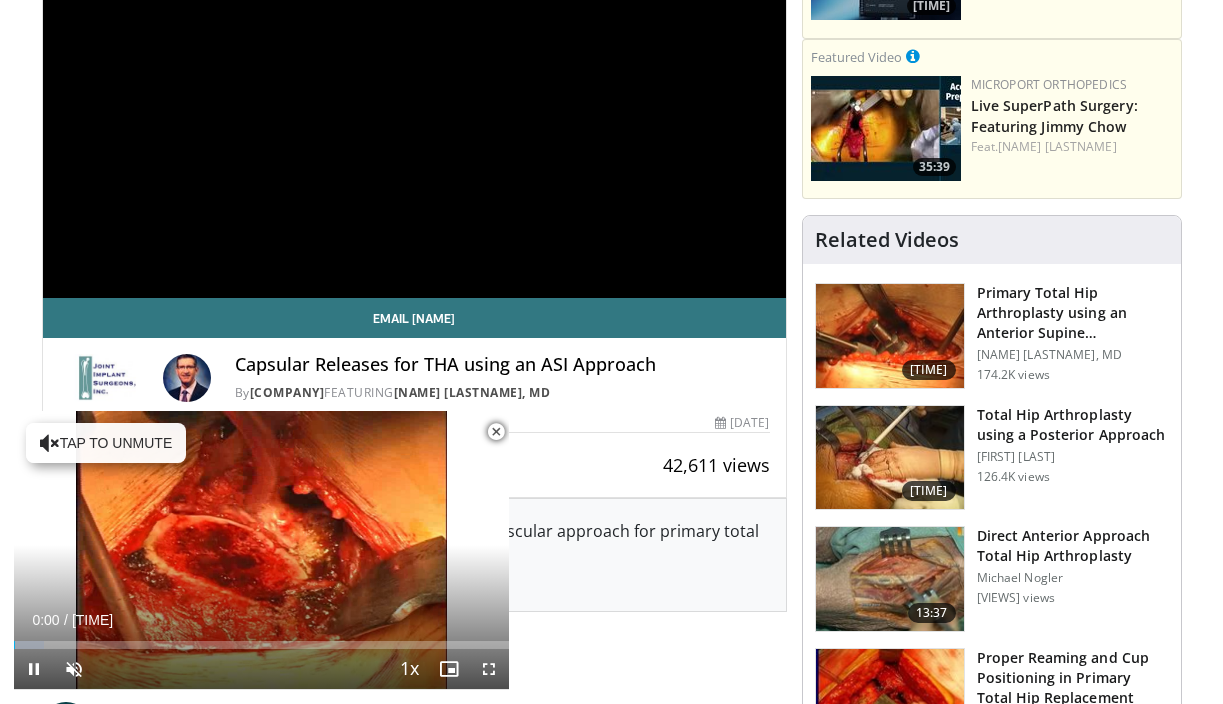 click at bounding box center [496, 432] 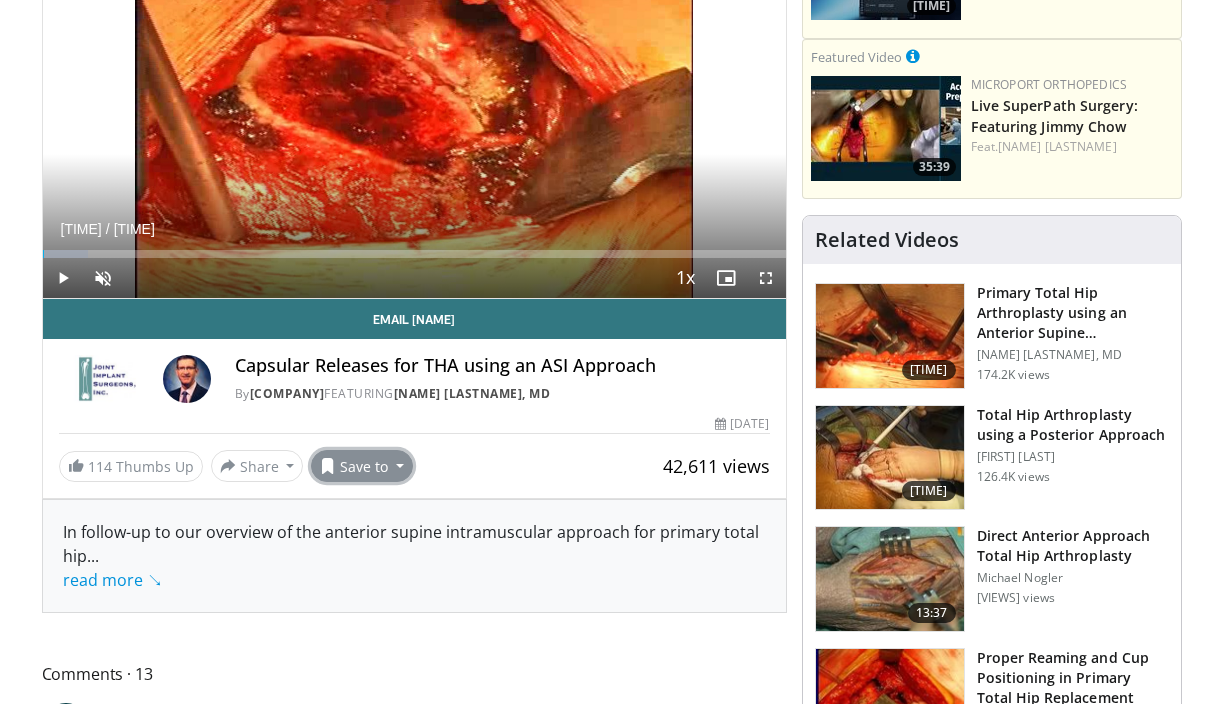 click on "Save to" at bounding box center (362, 466) 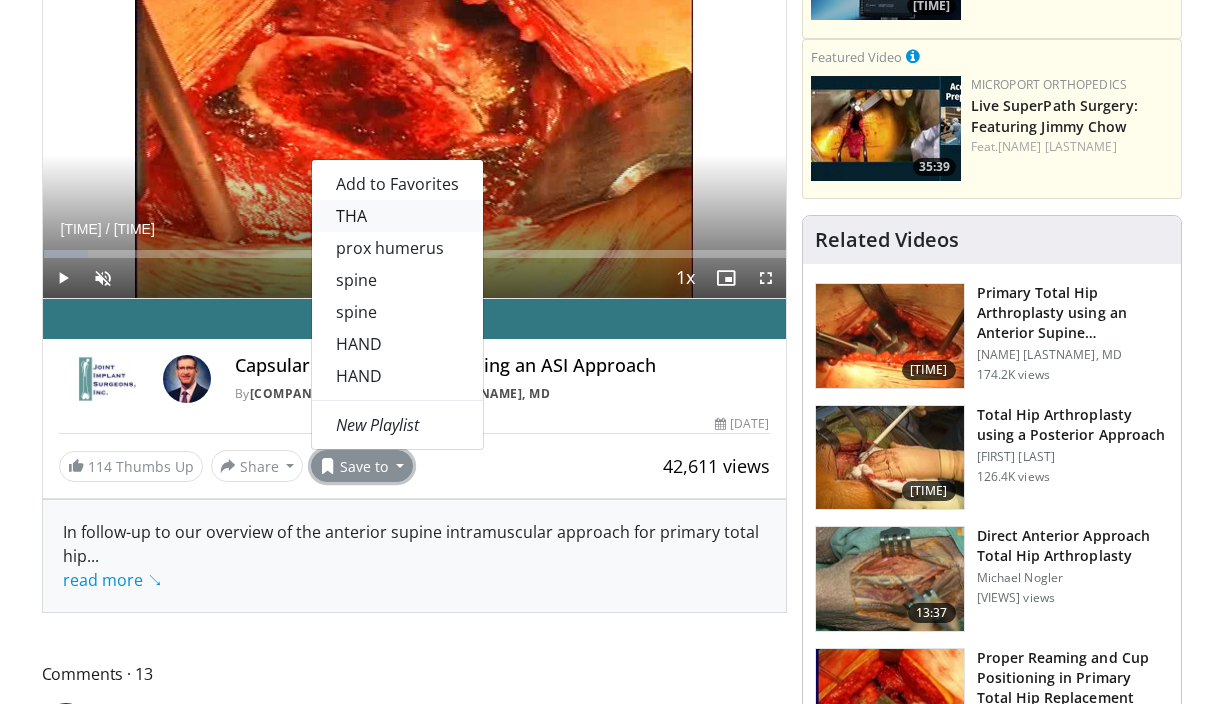 click on "THA" at bounding box center [397, 216] 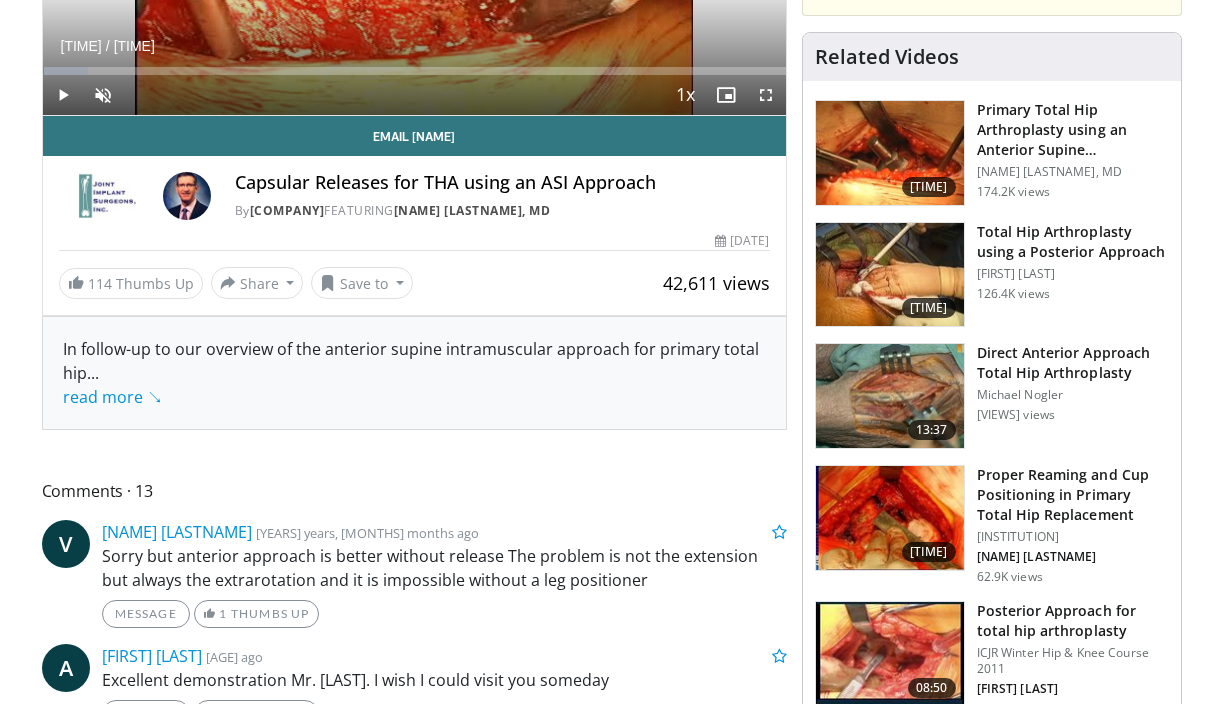 scroll, scrollTop: 580, scrollLeft: 0, axis: vertical 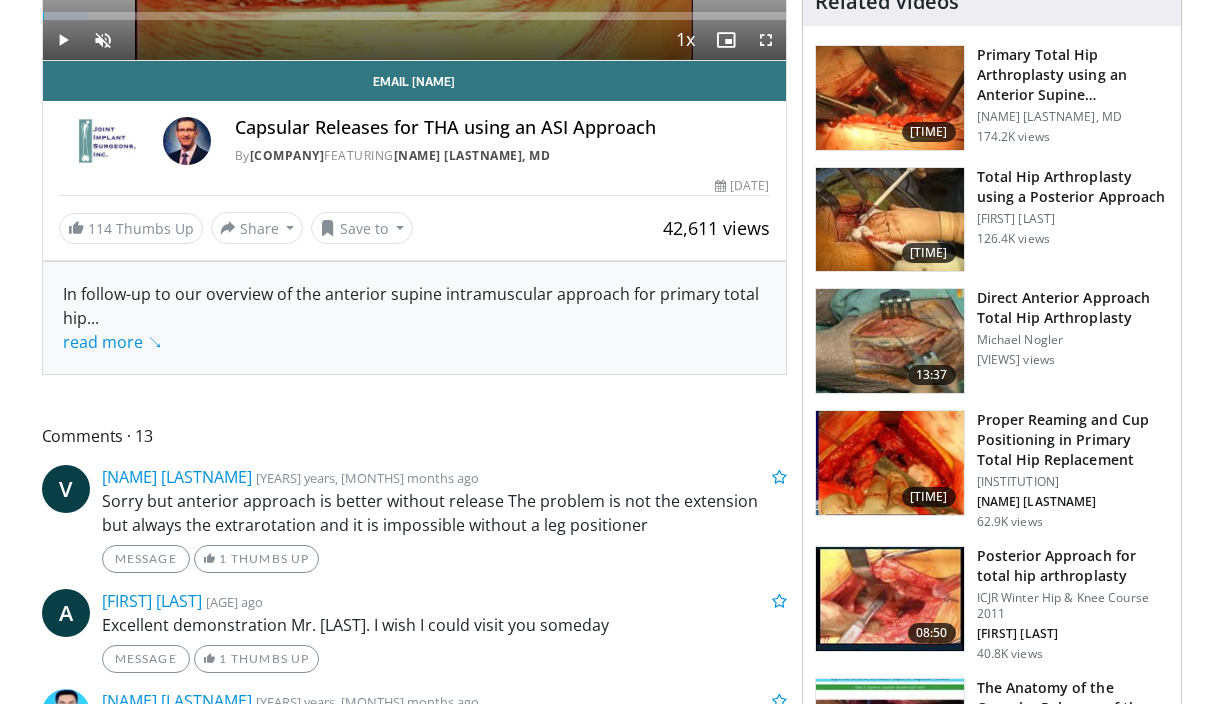 click at bounding box center [890, 463] 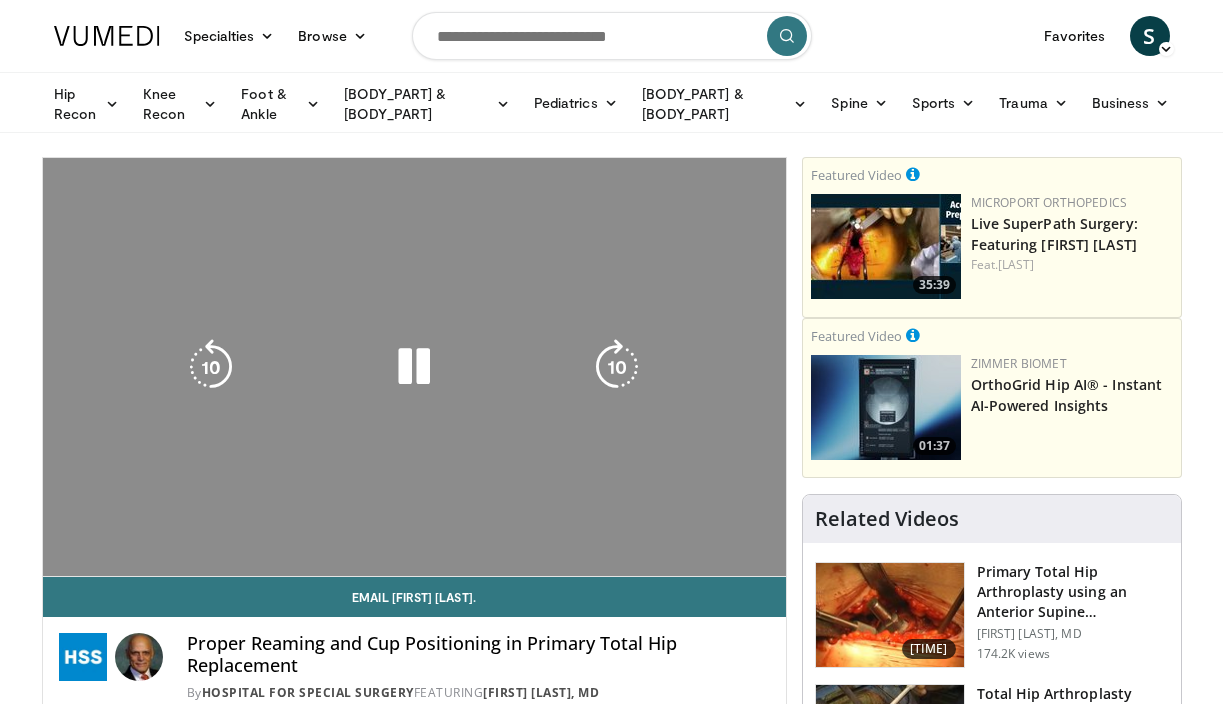 scroll, scrollTop: 0, scrollLeft: 0, axis: both 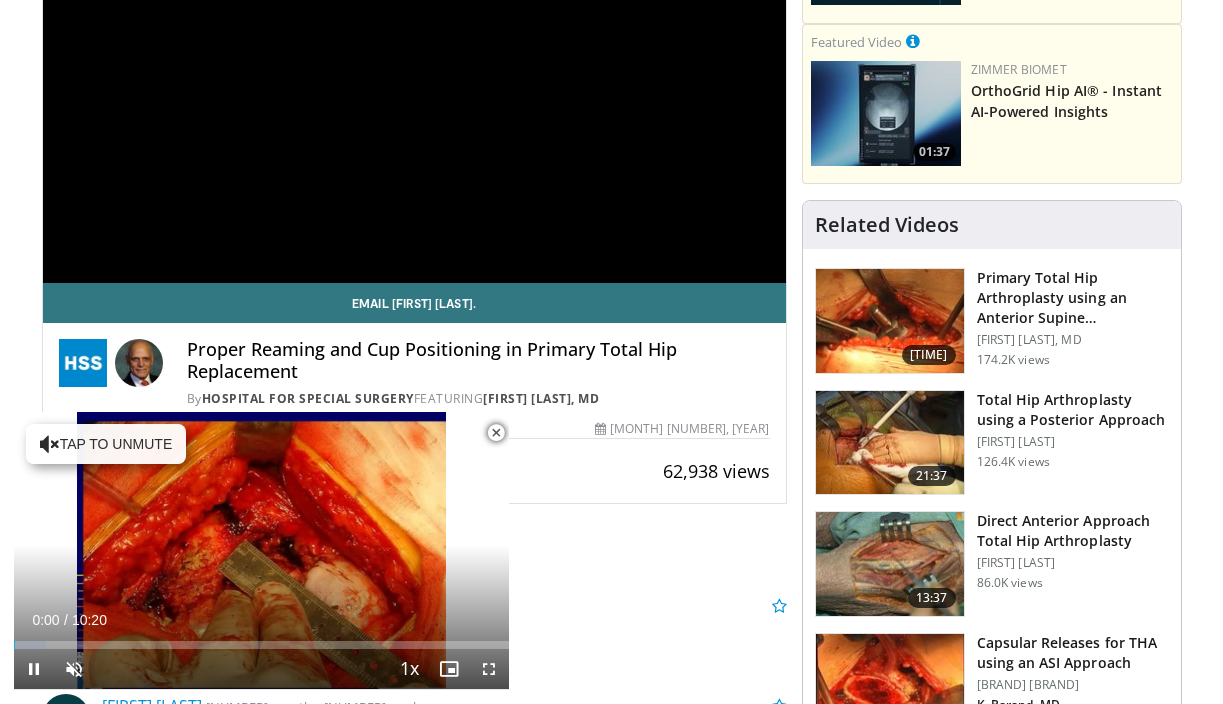 click at bounding box center [496, 433] 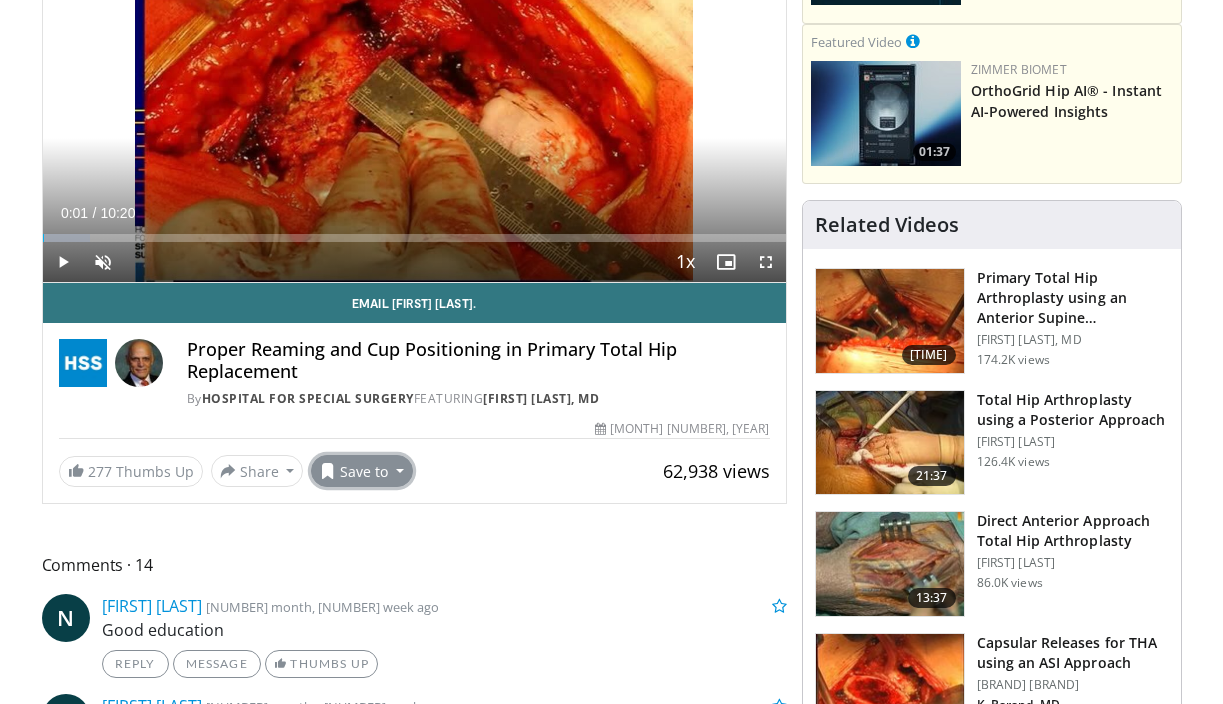 click on "Save to" at bounding box center [362, 471] 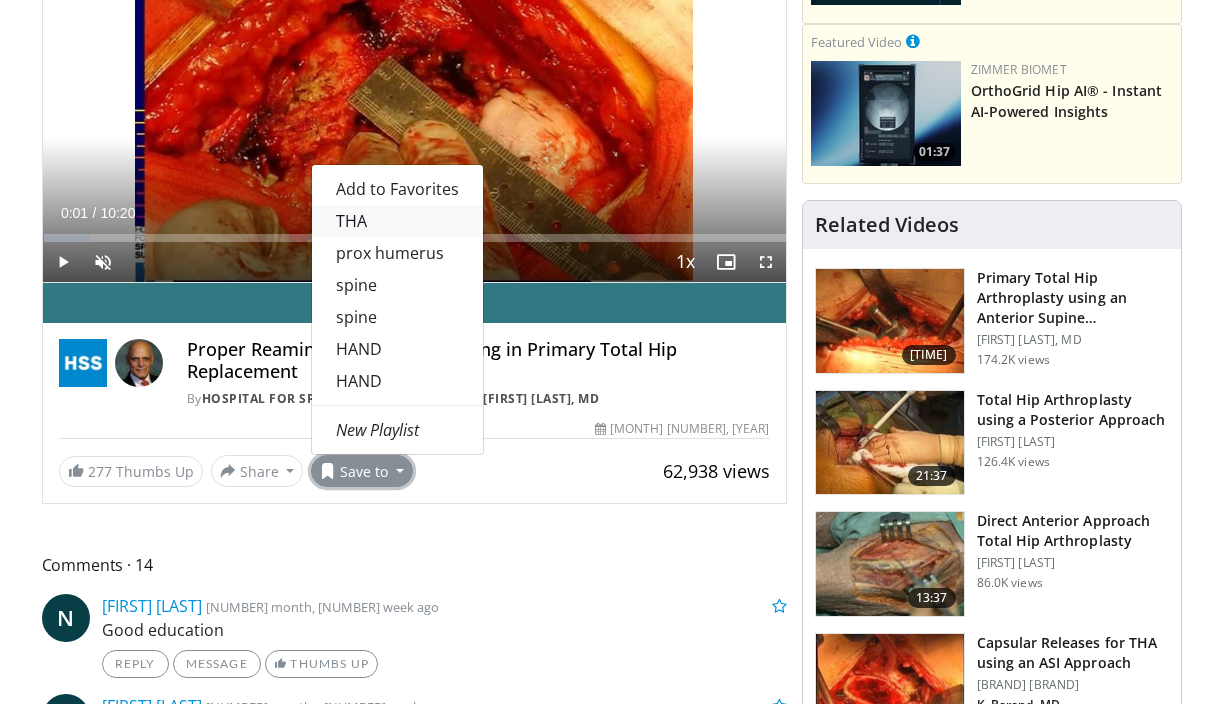 click on "THA" at bounding box center [397, 221] 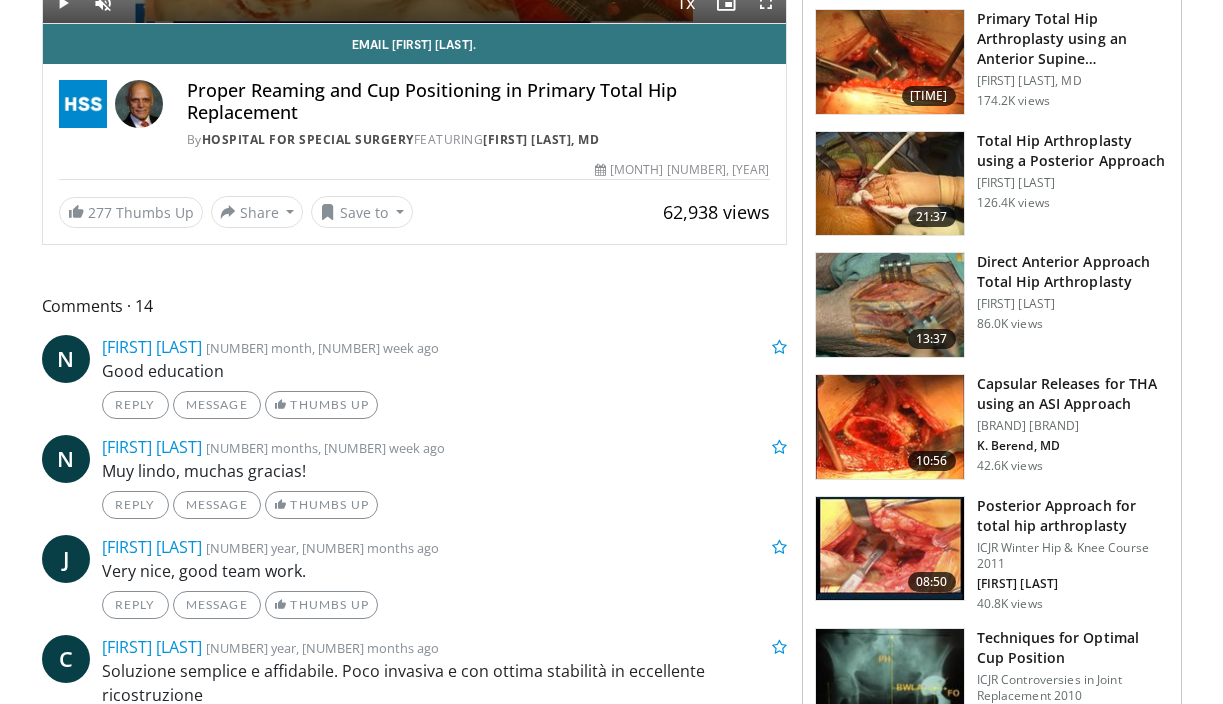 scroll, scrollTop: 551, scrollLeft: 0, axis: vertical 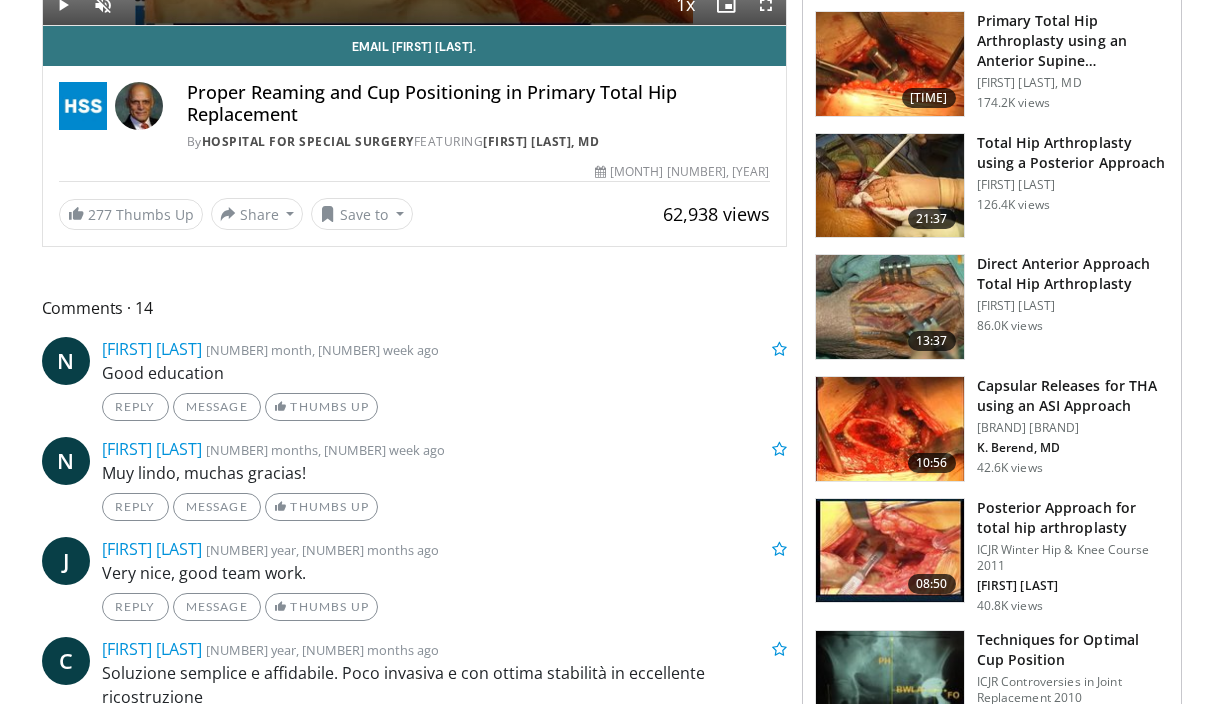 click at bounding box center (890, 683) 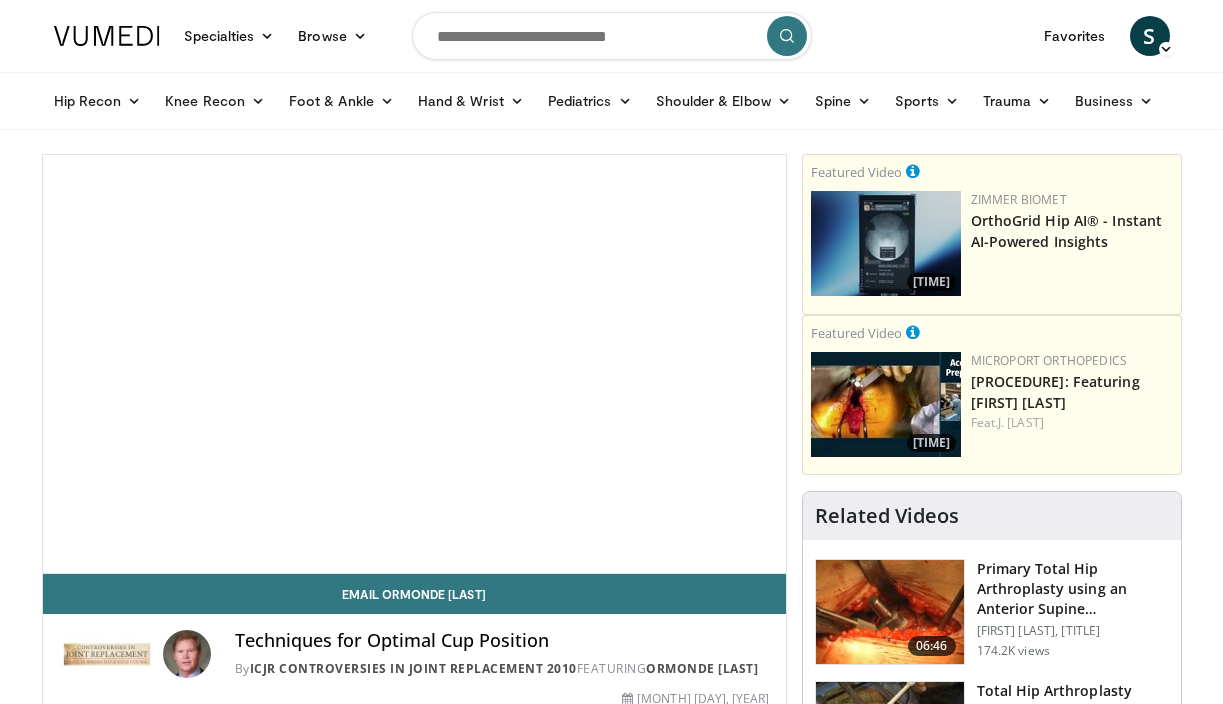 scroll, scrollTop: 0, scrollLeft: 0, axis: both 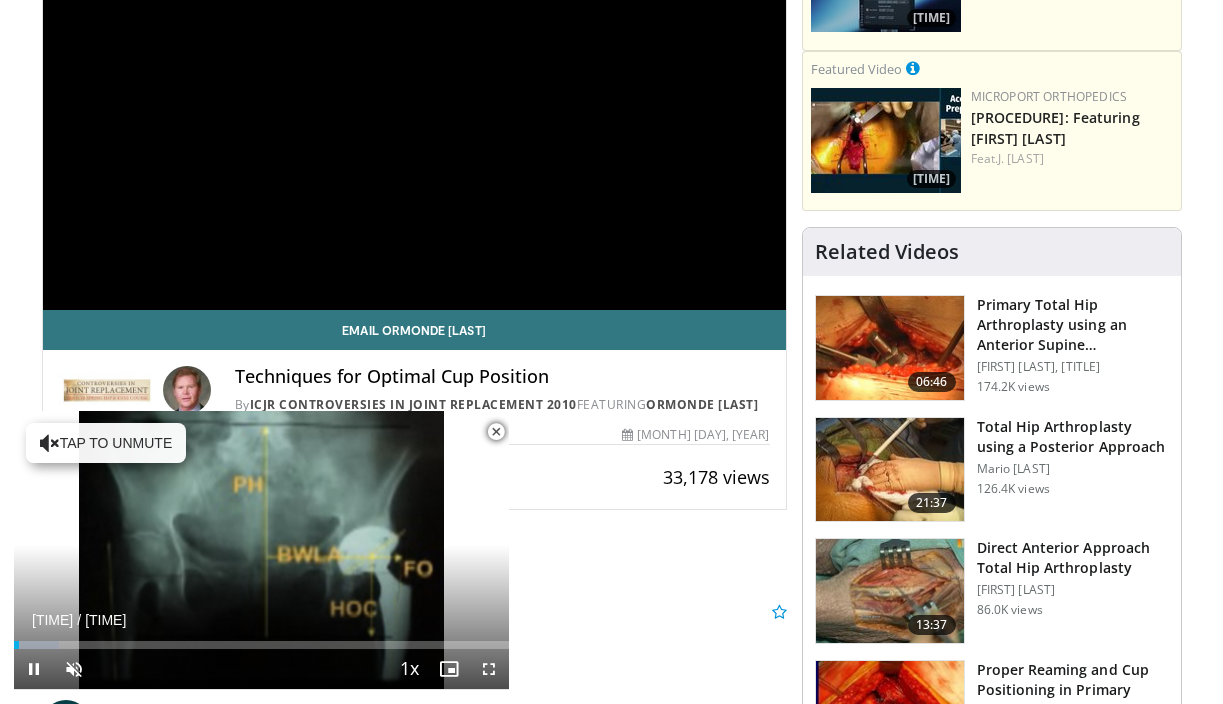 click at bounding box center [496, 432] 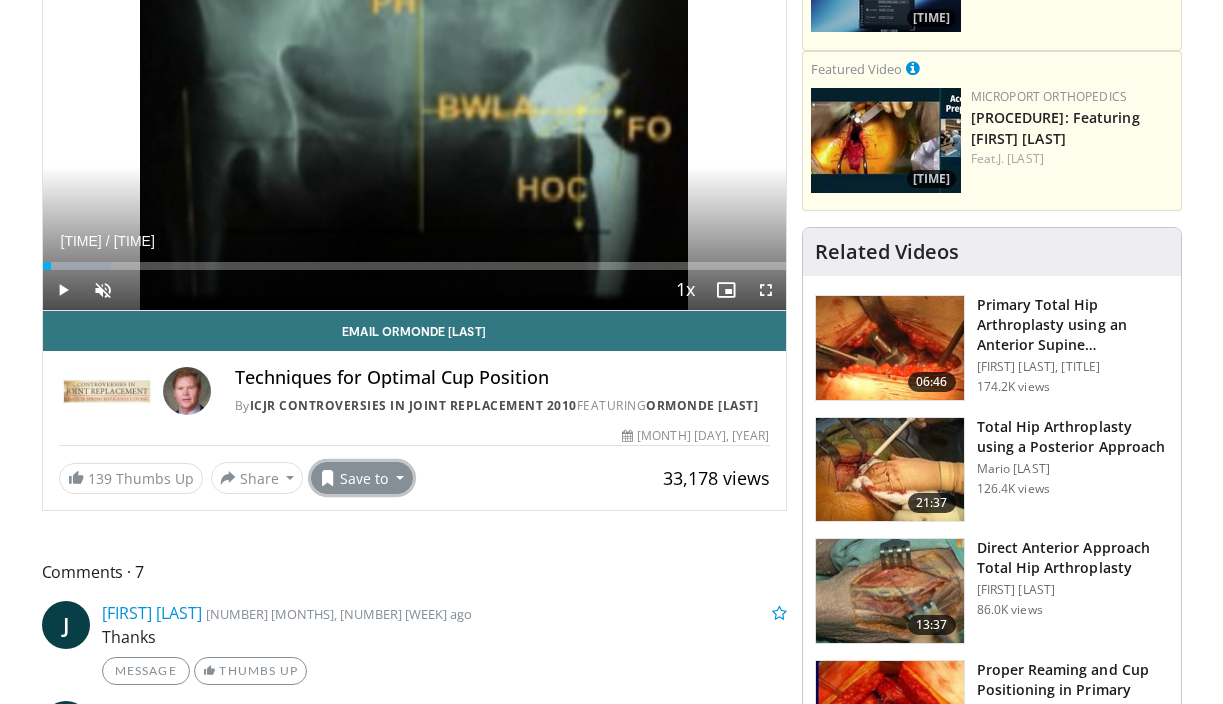 click on "Save to" at bounding box center [362, 478] 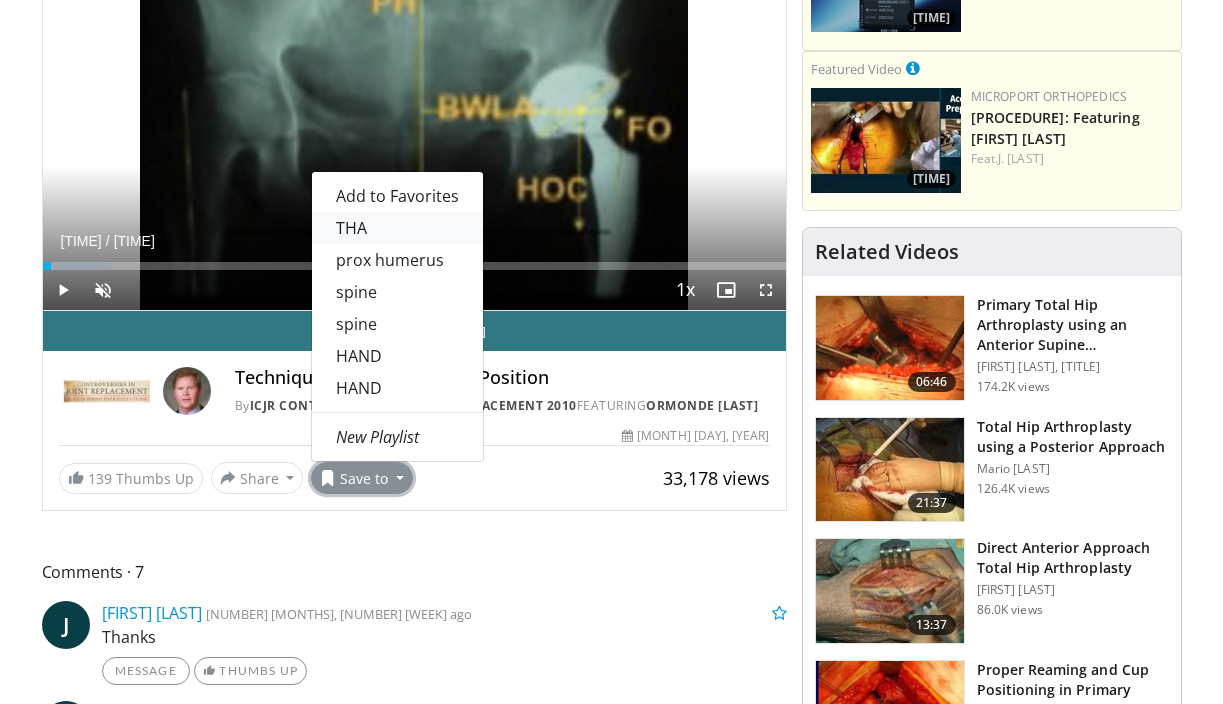 click on "THA" at bounding box center (397, 228) 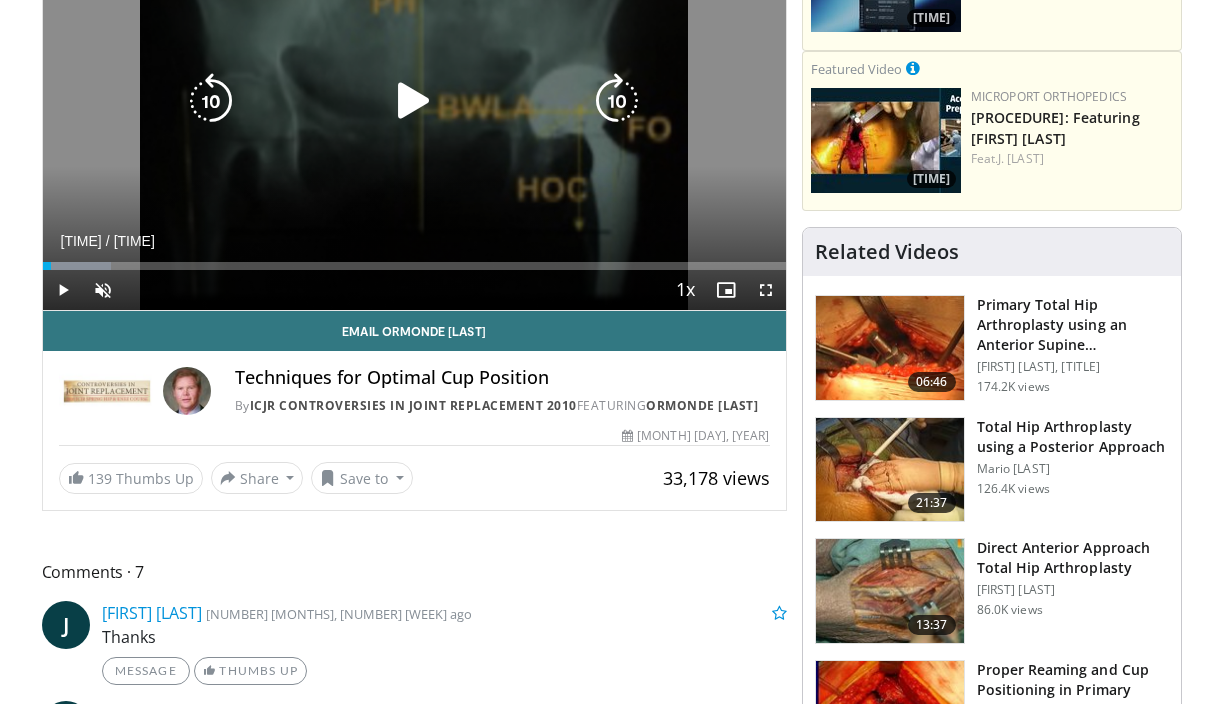 scroll, scrollTop: 264, scrollLeft: 0, axis: vertical 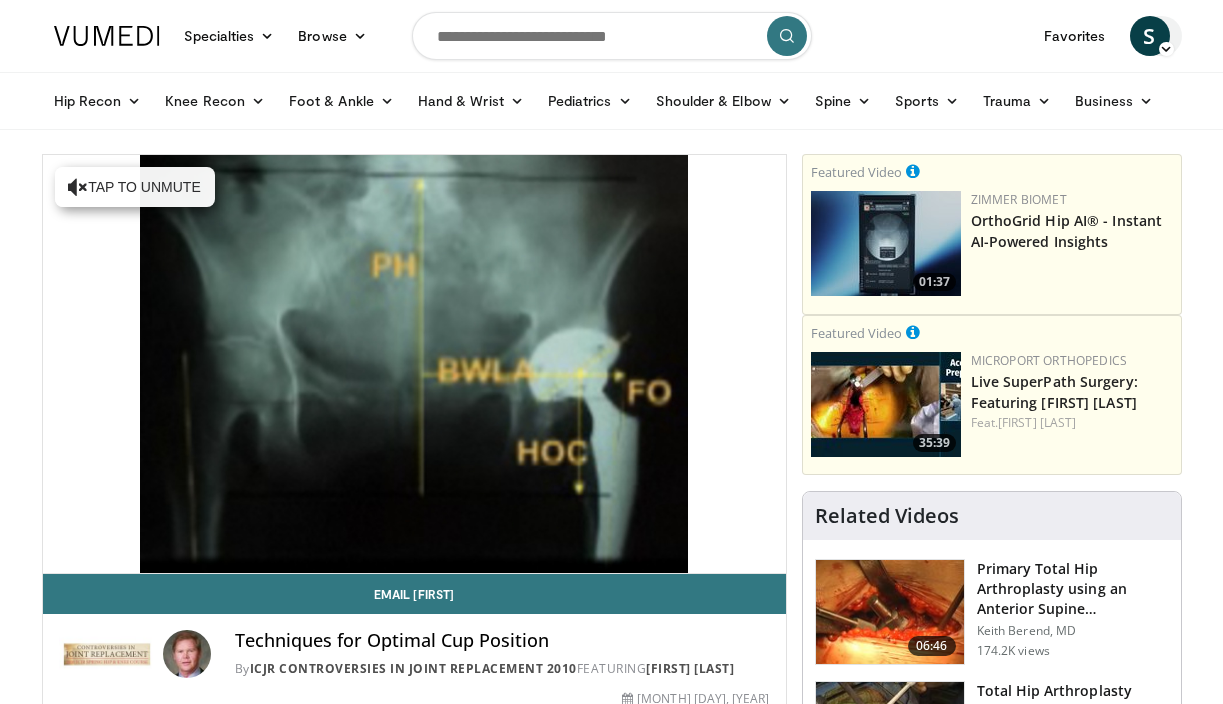 click at bounding box center [1166, 49] 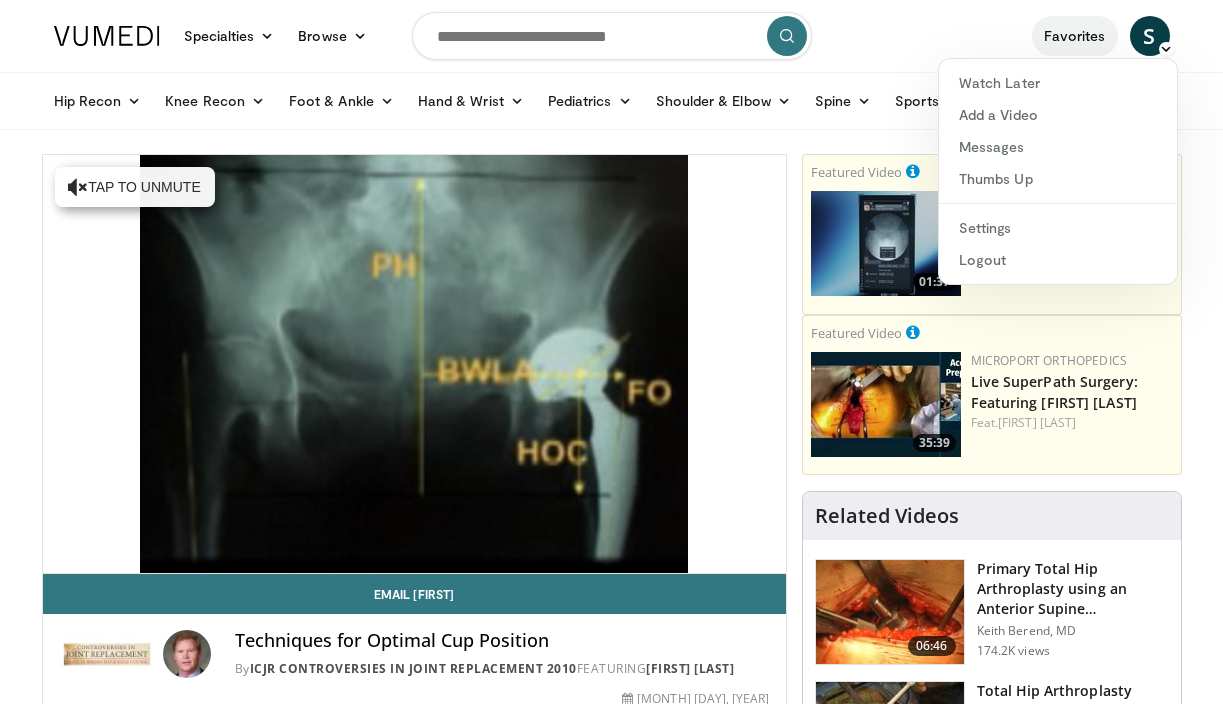 click on "Favorites" at bounding box center [1075, 36] 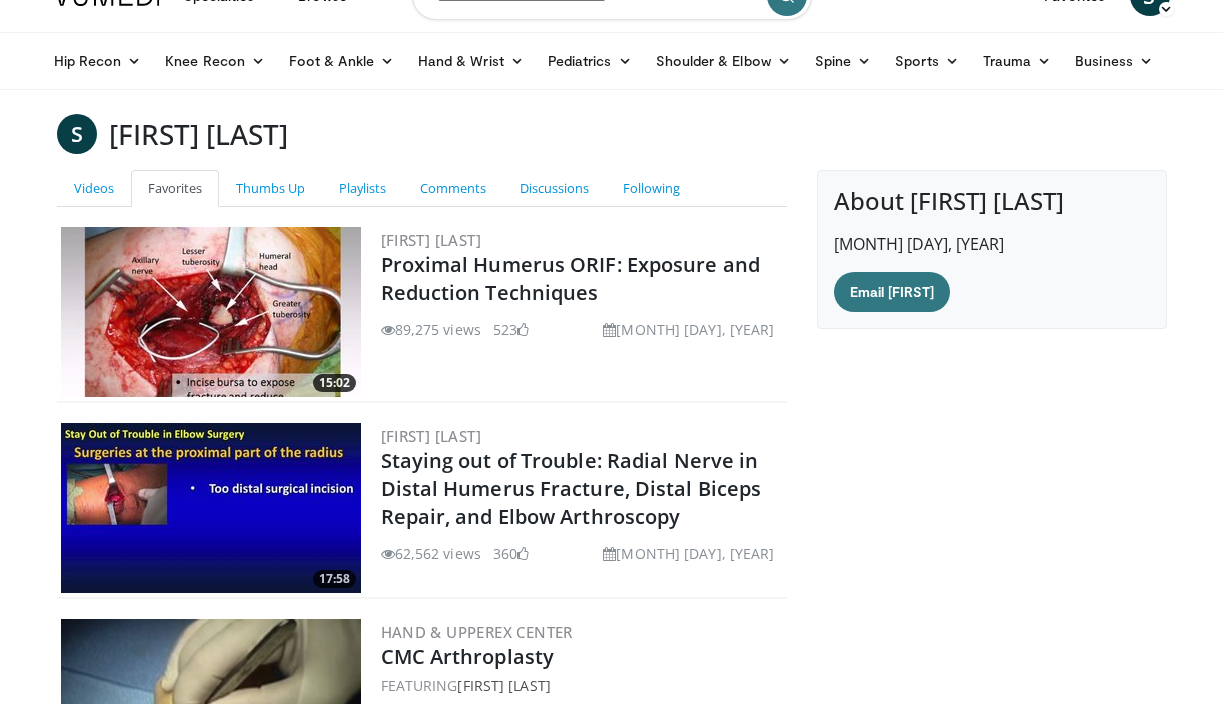 scroll, scrollTop: 0, scrollLeft: 0, axis: both 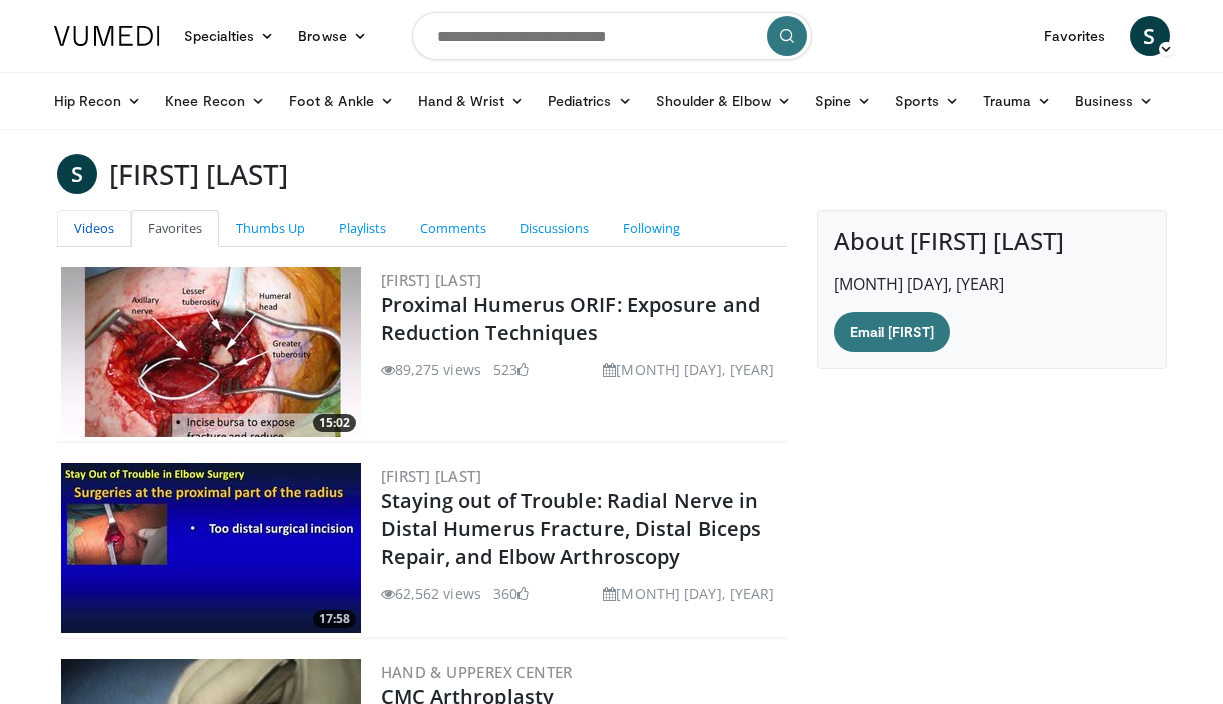 click on "Videos" at bounding box center [94, 228] 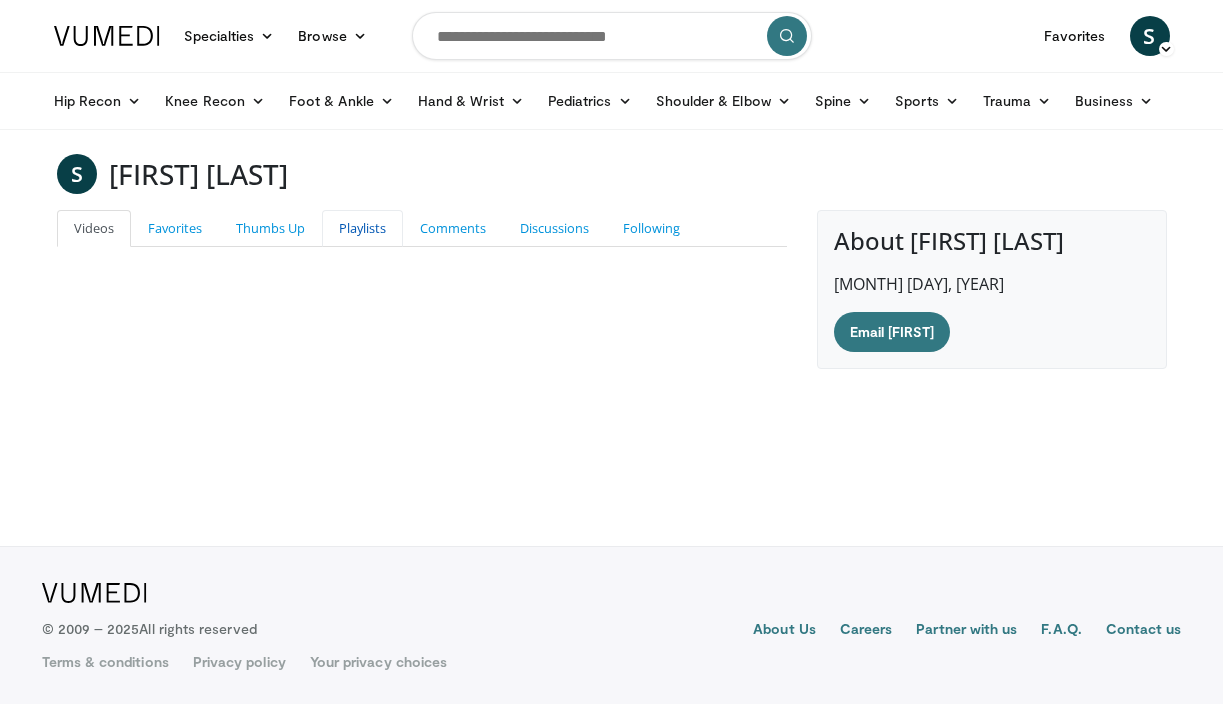 click on "Playlists" at bounding box center [362, 228] 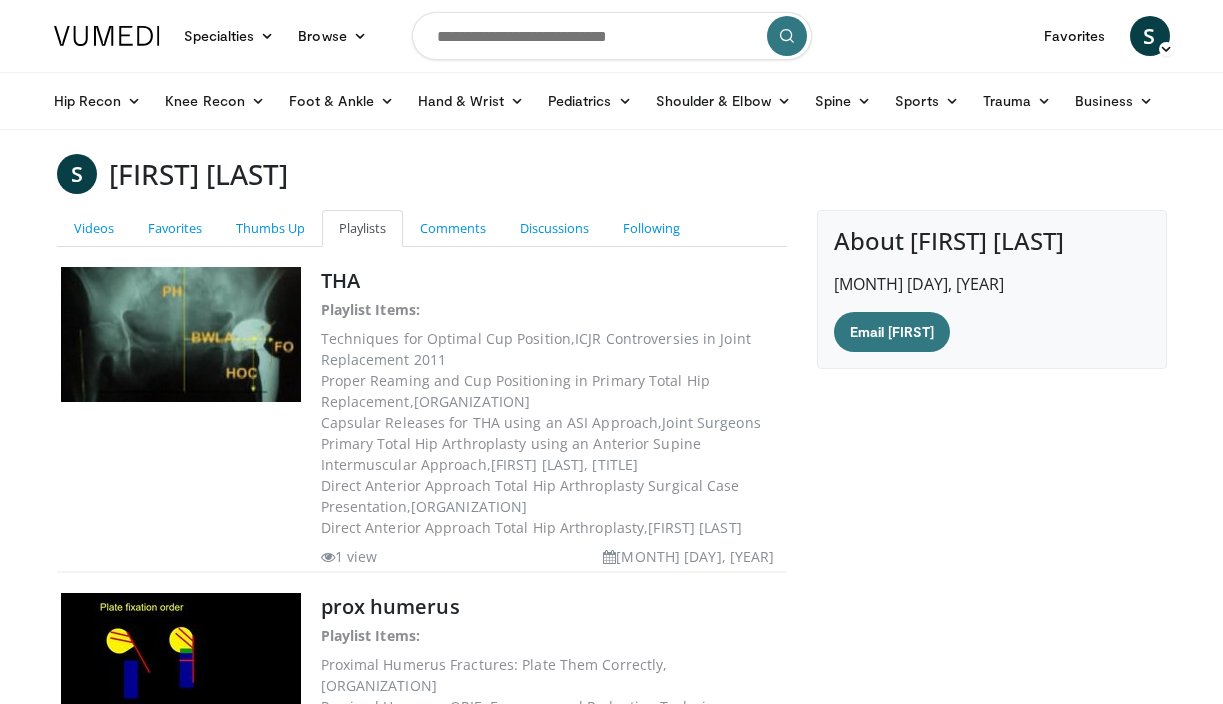 click at bounding box center (181, 334) 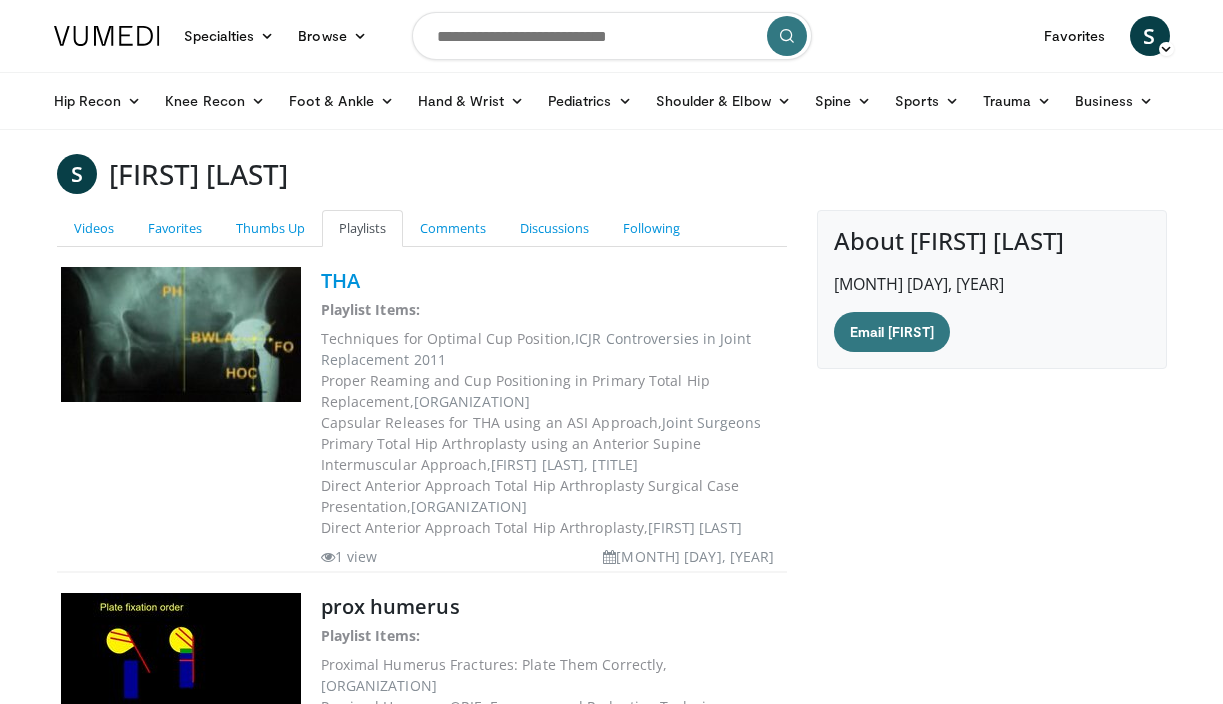 click on "THA" at bounding box center [340, 280] 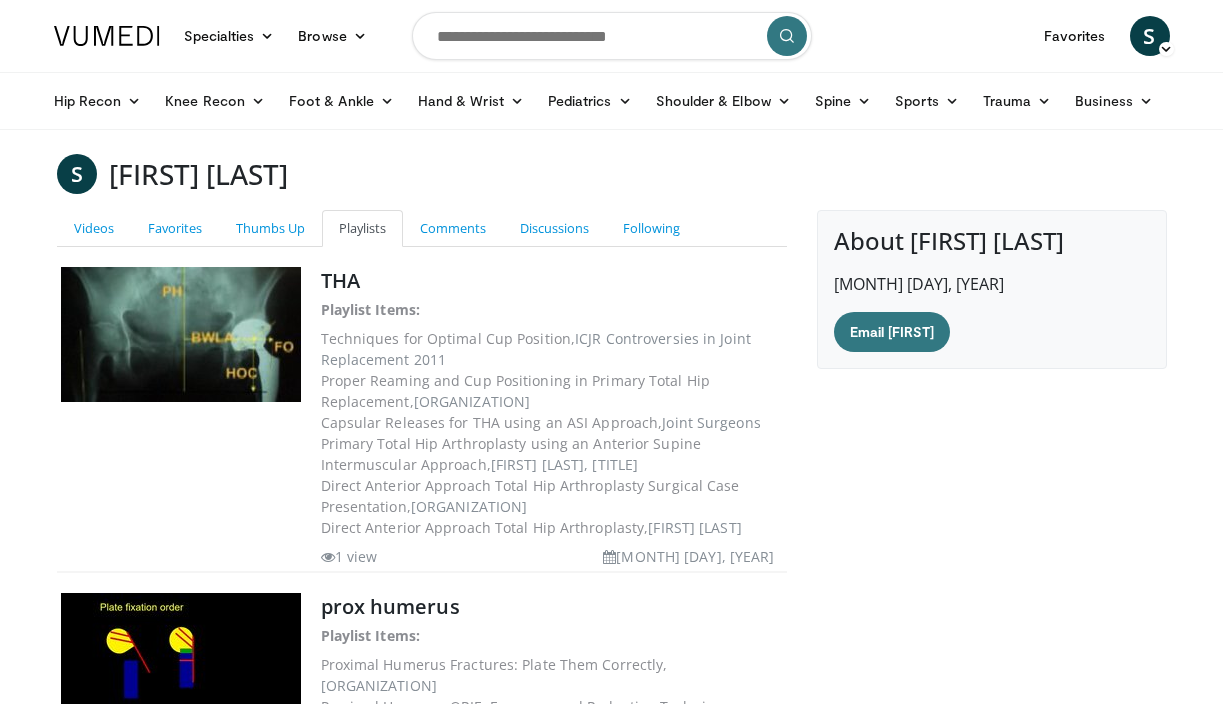 click on "Primary Total Hip Arthroplasty using an Anterior Supine Intermuscular Approach,  Keith Berend, MD" at bounding box center [552, 454] 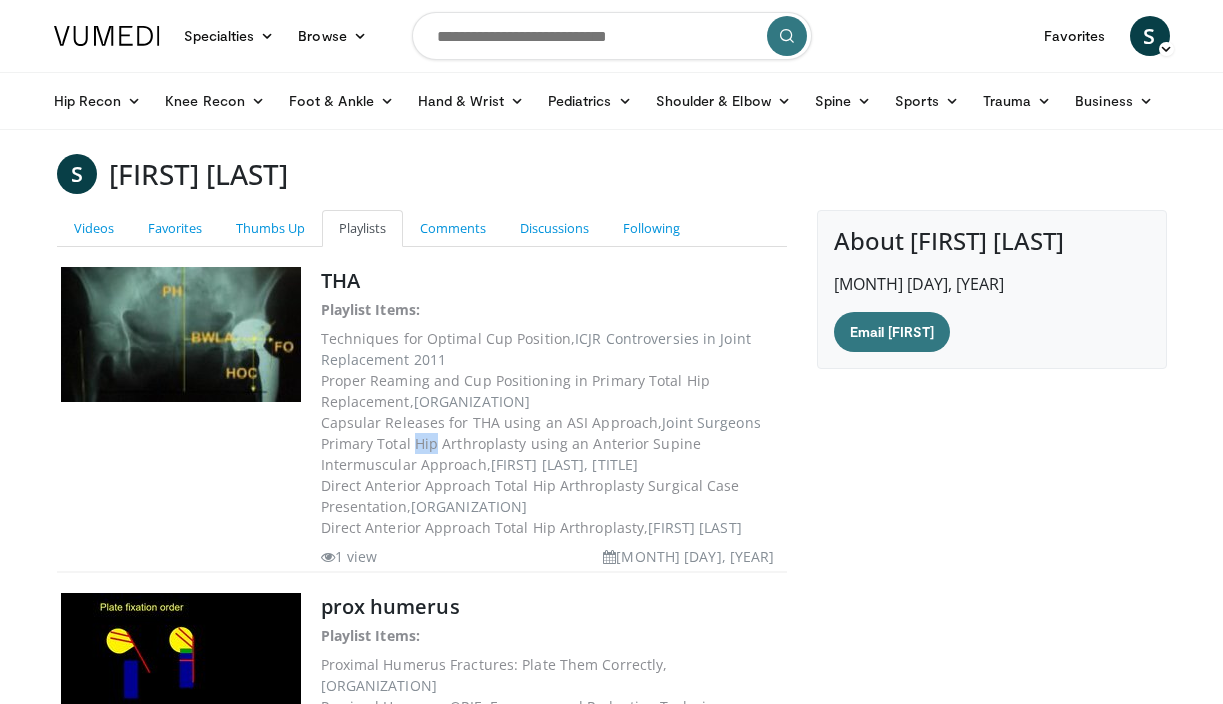 click on "Primary Total Hip Arthroplasty using an Anterior Supine Intermuscular Approach,  Keith Berend, MD" at bounding box center [552, 454] 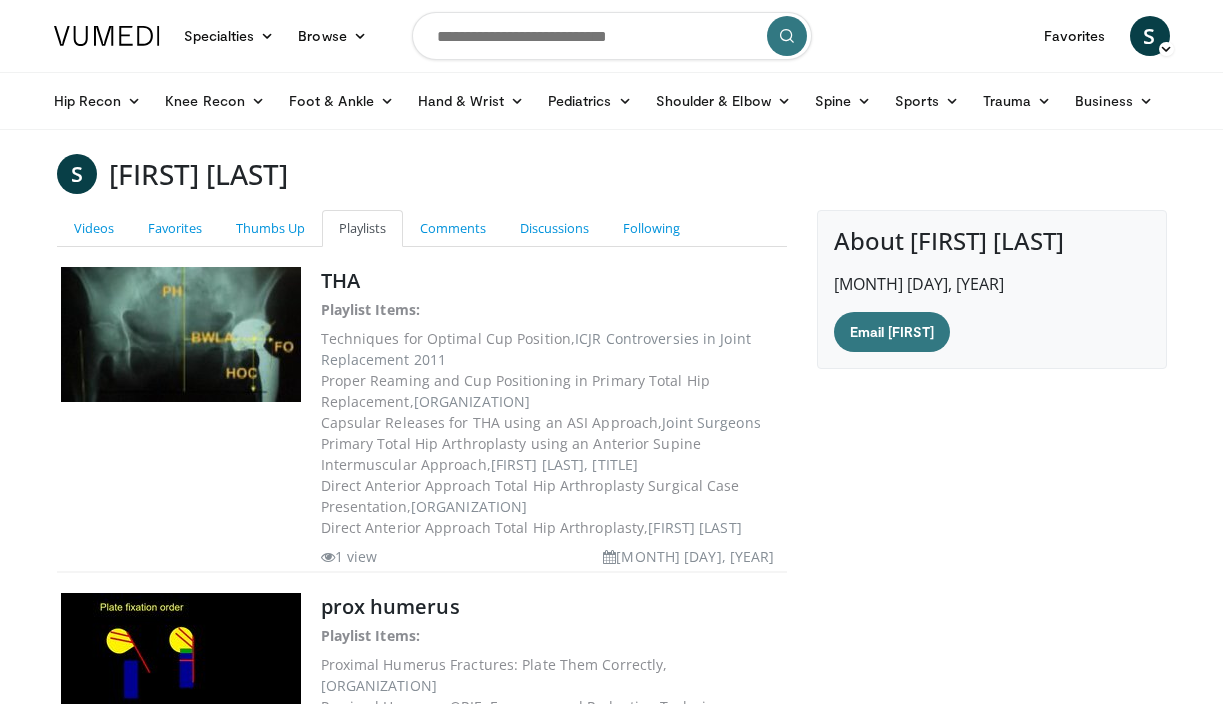 click on "Primary Total Hip Arthroplasty using an Anterior Supine Intermuscular Approach,  Keith Berend, MD" at bounding box center [552, 454] 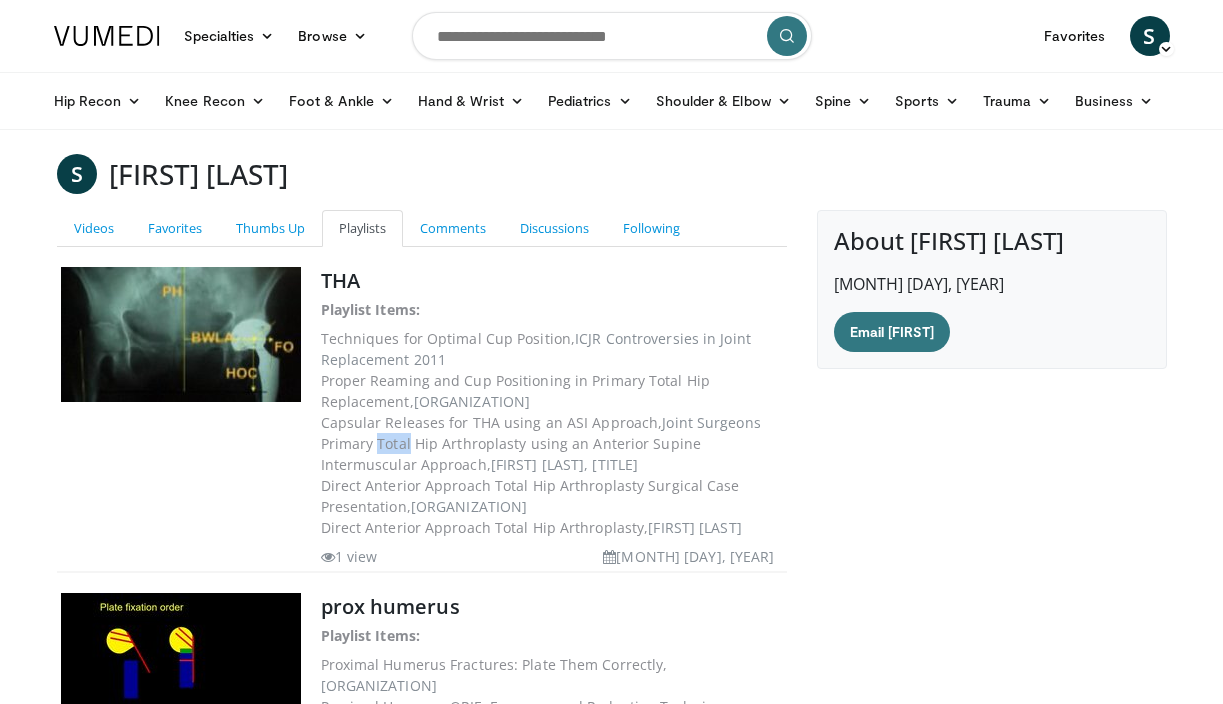 click on "Primary Total Hip Arthroplasty using an Anterior Supine Intermuscular Approach,  Keith Berend, MD" at bounding box center [552, 454] 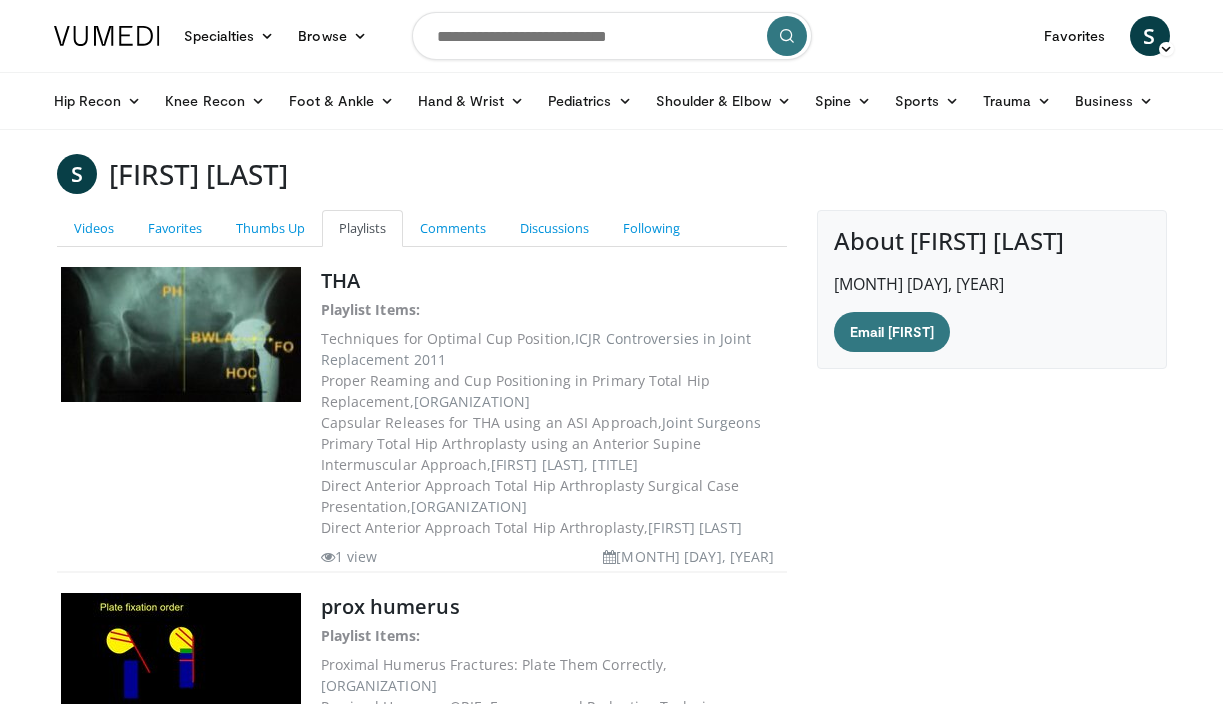 click on "Primary Total Hip Arthroplasty using an Anterior Supine Intermuscular Approach,  Keith Berend, MD" at bounding box center [552, 454] 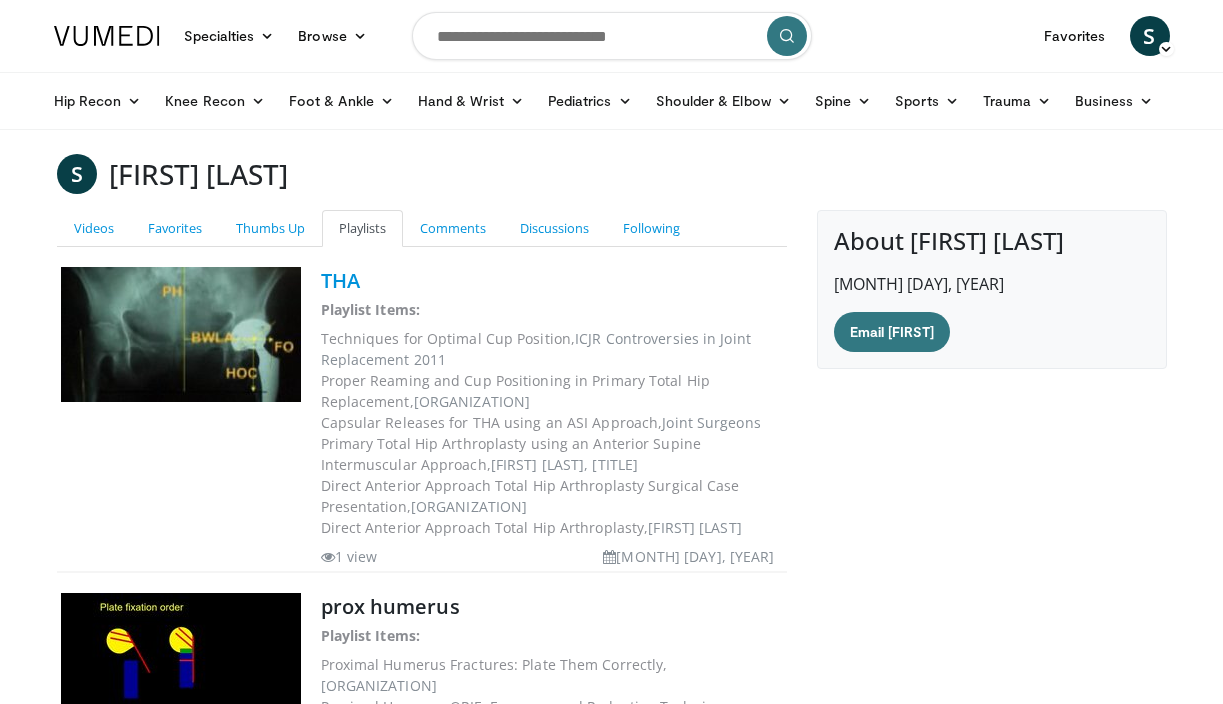 click on "THA" at bounding box center [340, 280] 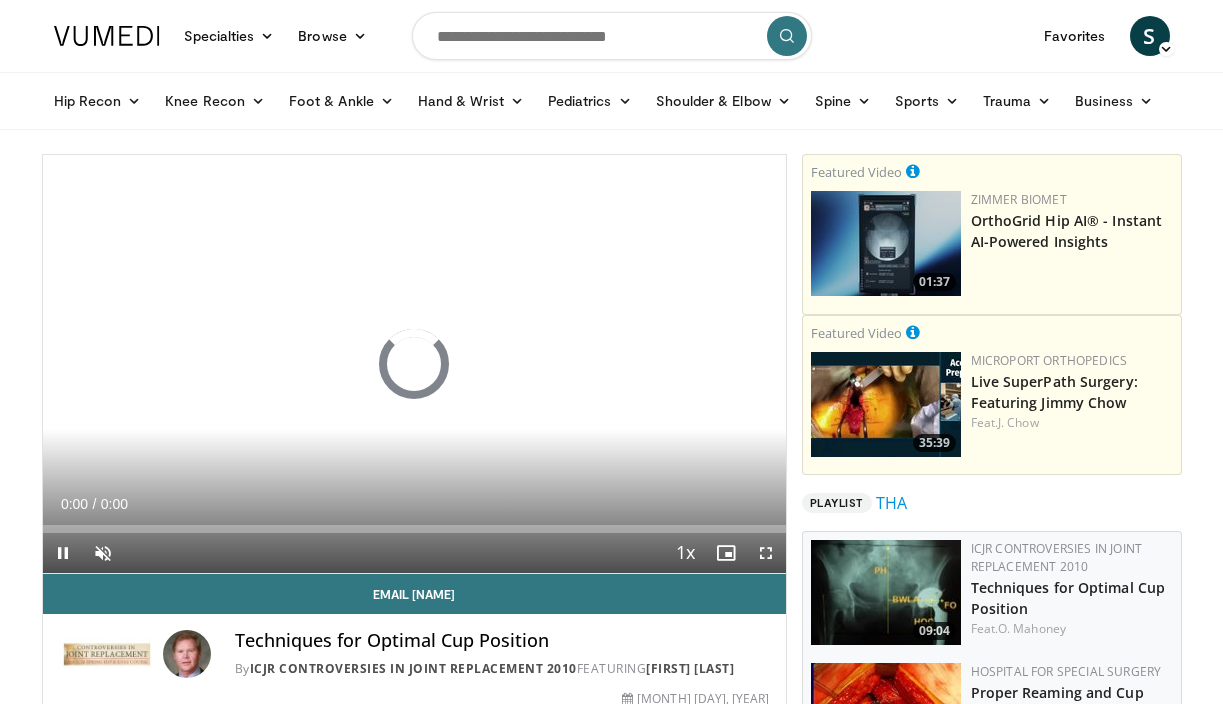 scroll, scrollTop: 0, scrollLeft: 0, axis: both 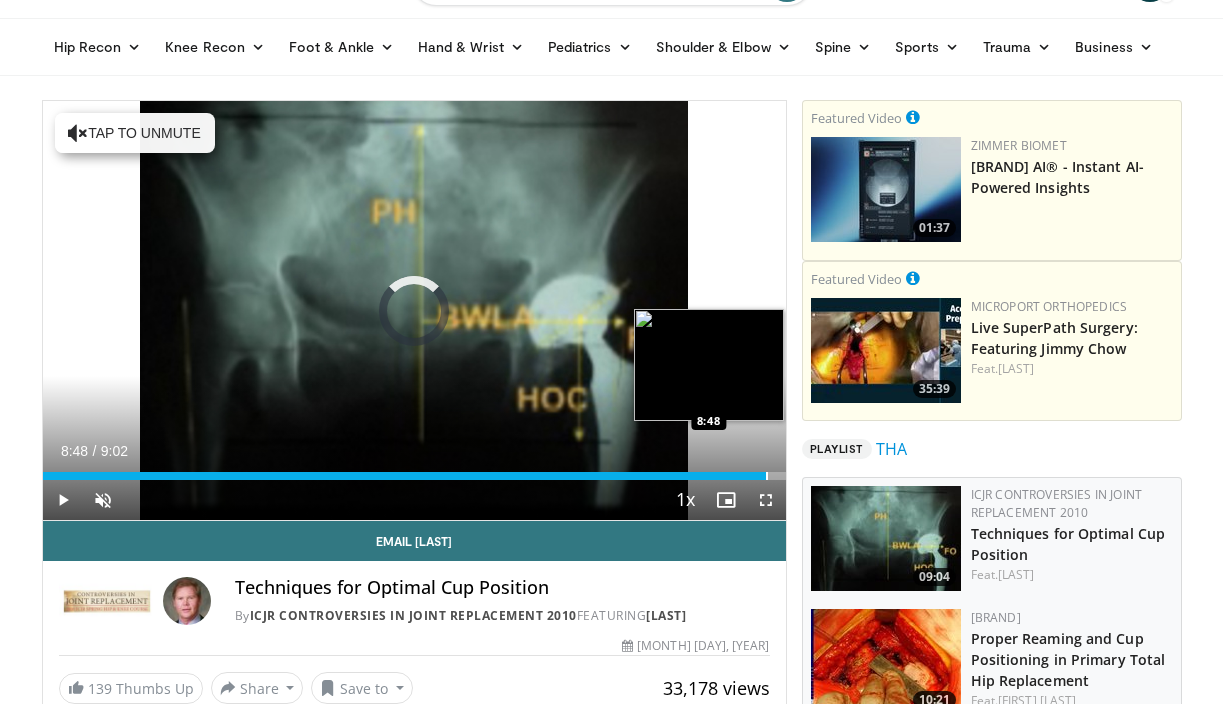 click at bounding box center [767, 476] 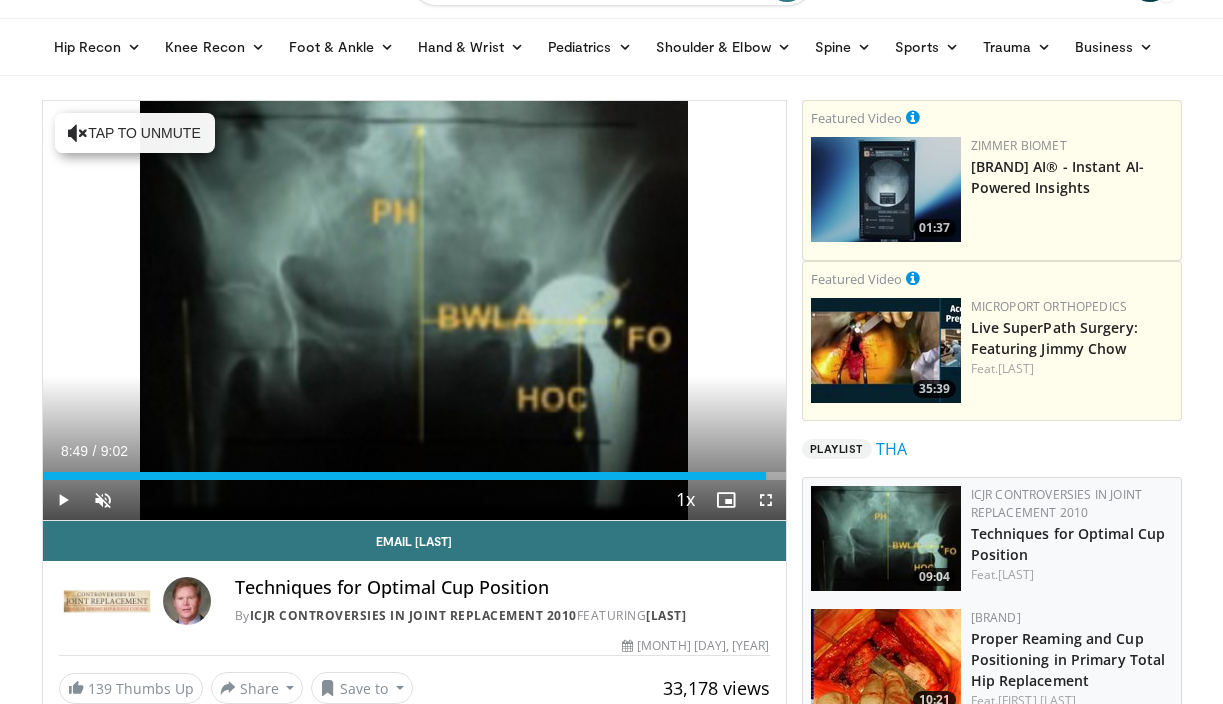 drag, startPoint x: 765, startPoint y: 479, endPoint x: 796, endPoint y: 479, distance: 31 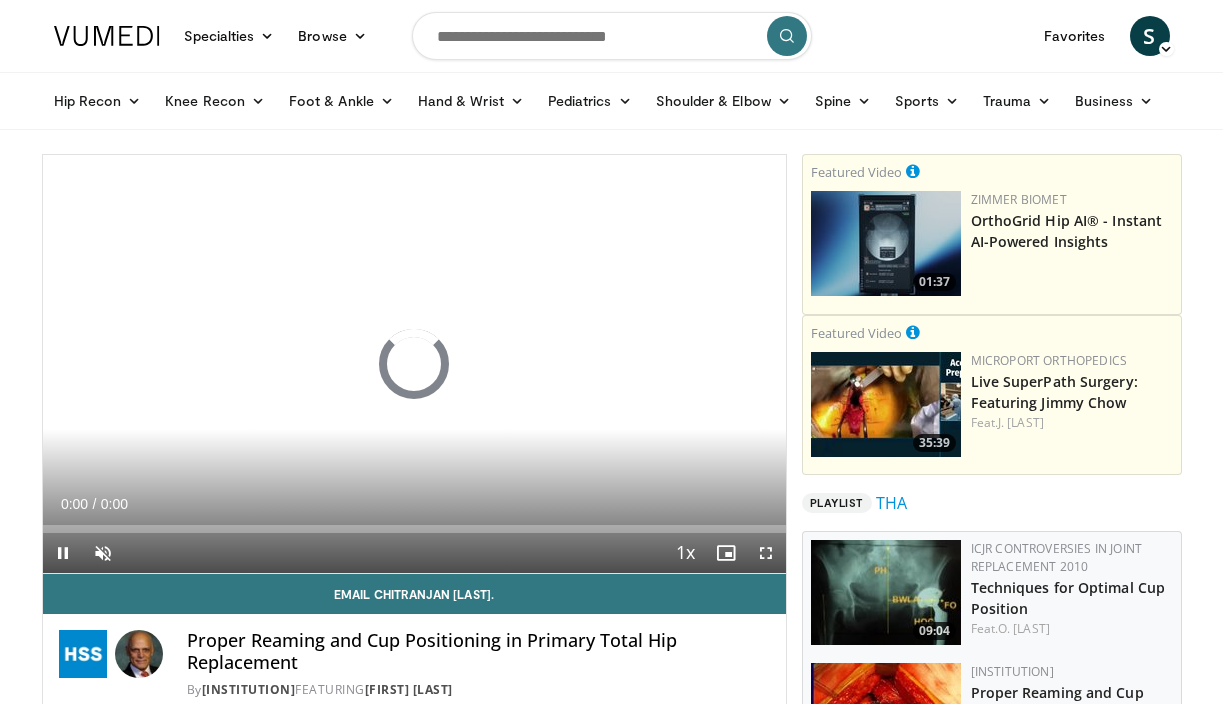 scroll, scrollTop: 0, scrollLeft: 0, axis: both 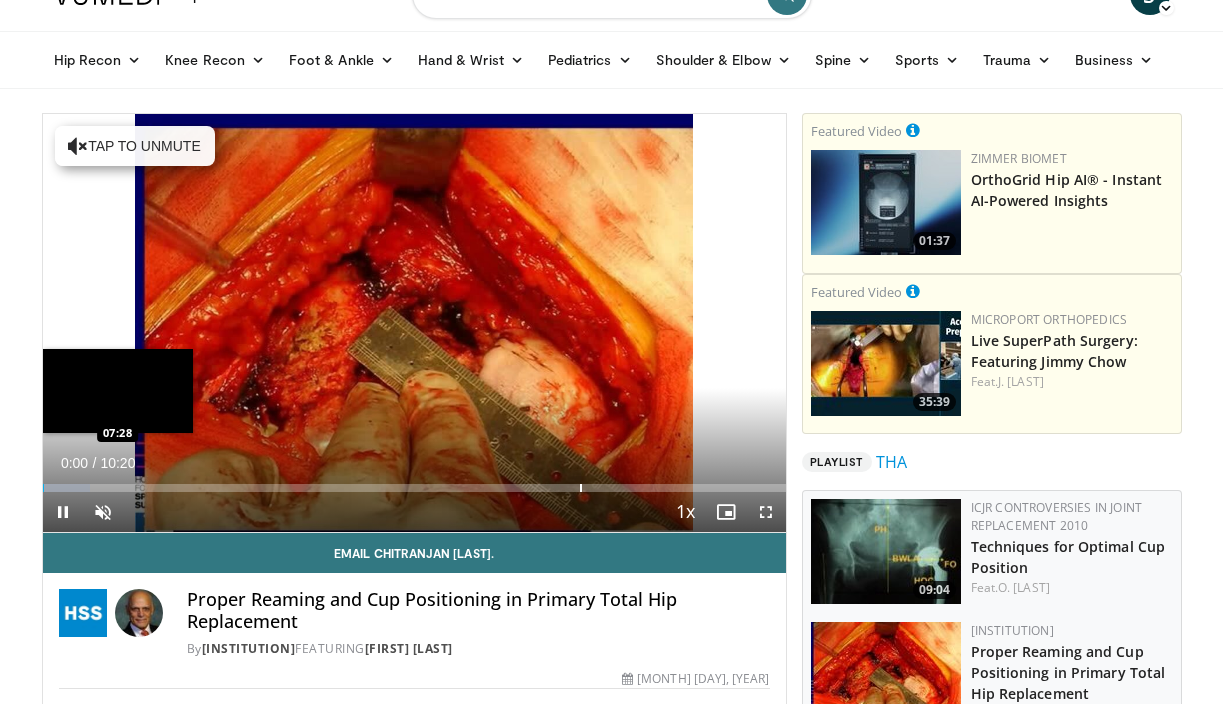 click on "Loaded :  6.38% 00:00 07:28" at bounding box center [414, 488] 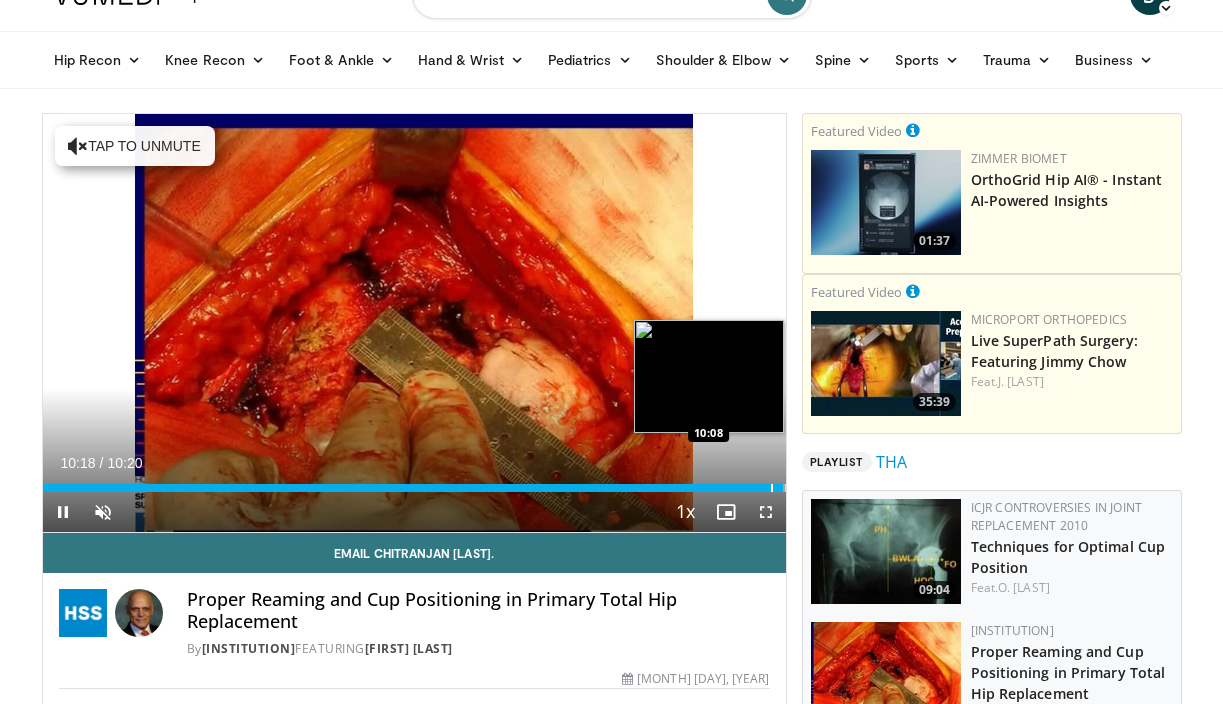 click at bounding box center (772, 488) 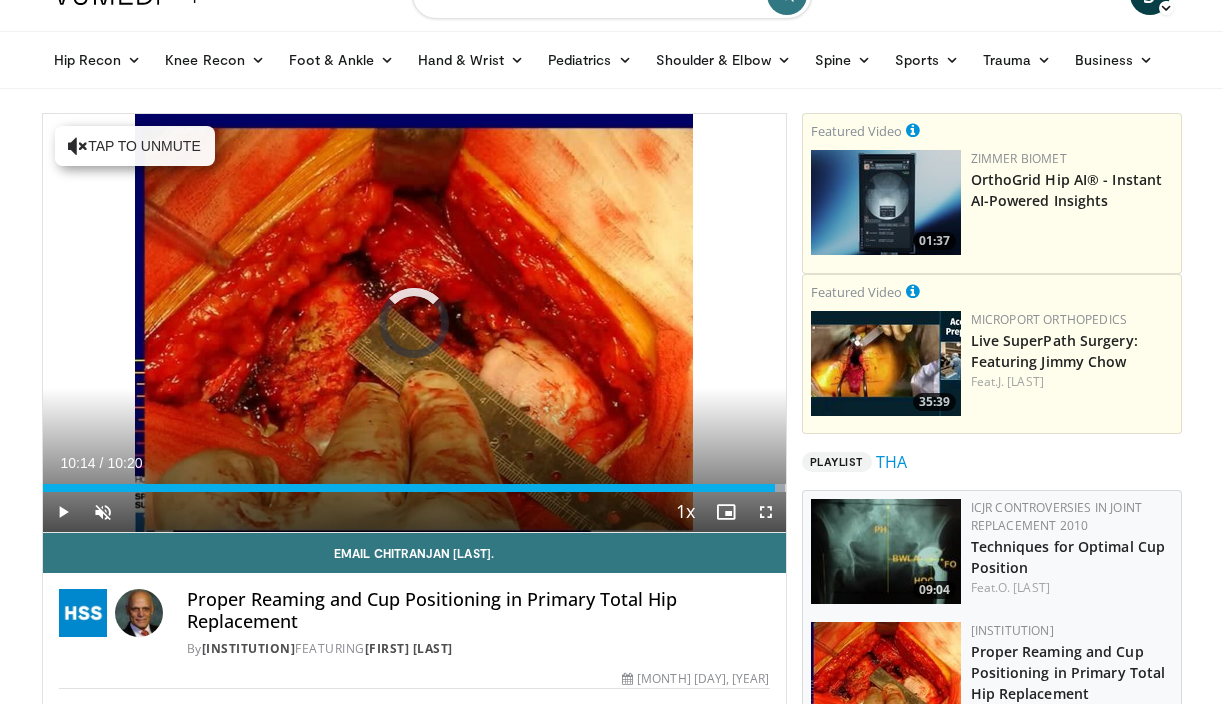 drag, startPoint x: 775, startPoint y: 486, endPoint x: 806, endPoint y: 486, distance: 31 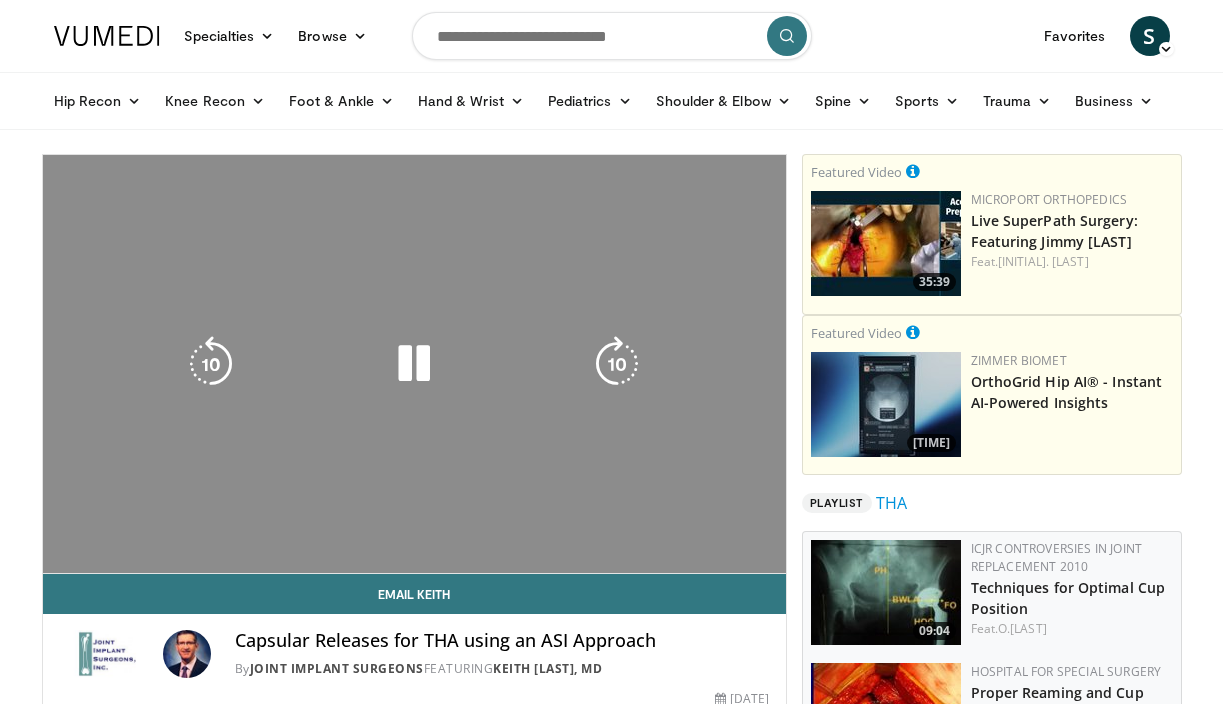 scroll, scrollTop: 0, scrollLeft: 0, axis: both 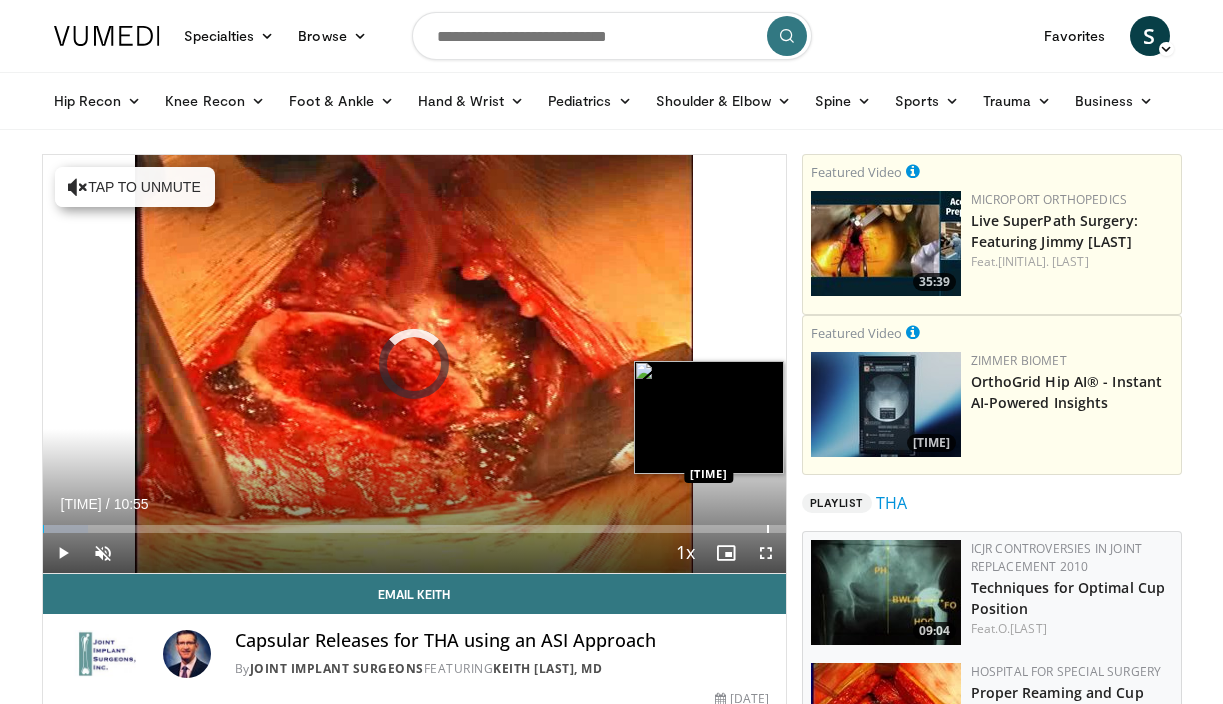 click on "Loaded :  6.08% 10:38 10:38" at bounding box center [414, 523] 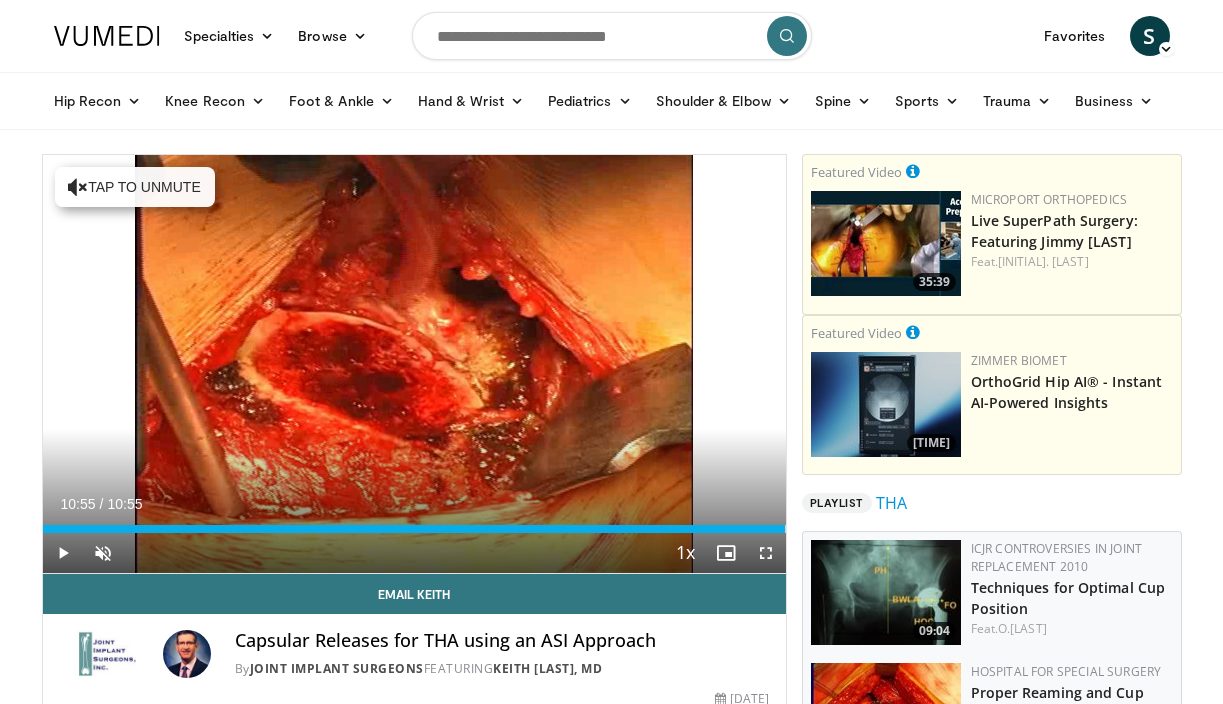 drag, startPoint x: 768, startPoint y: 528, endPoint x: 833, endPoint y: 528, distance: 65 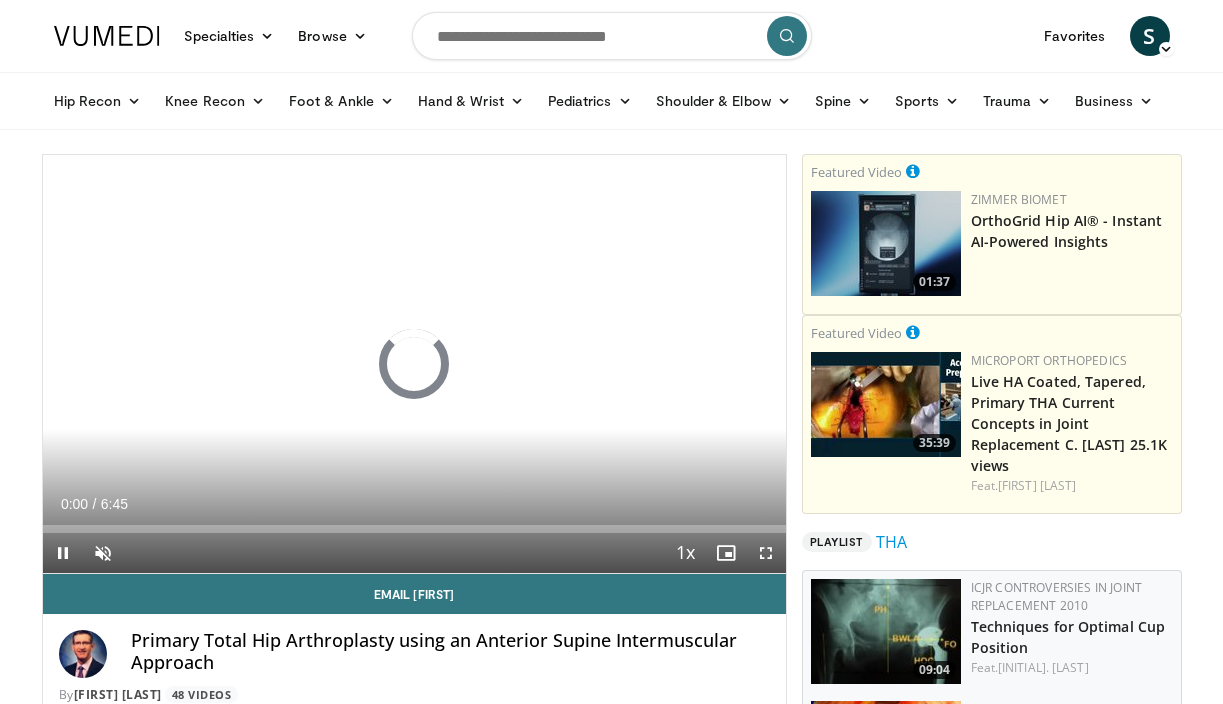 scroll, scrollTop: 0, scrollLeft: 0, axis: both 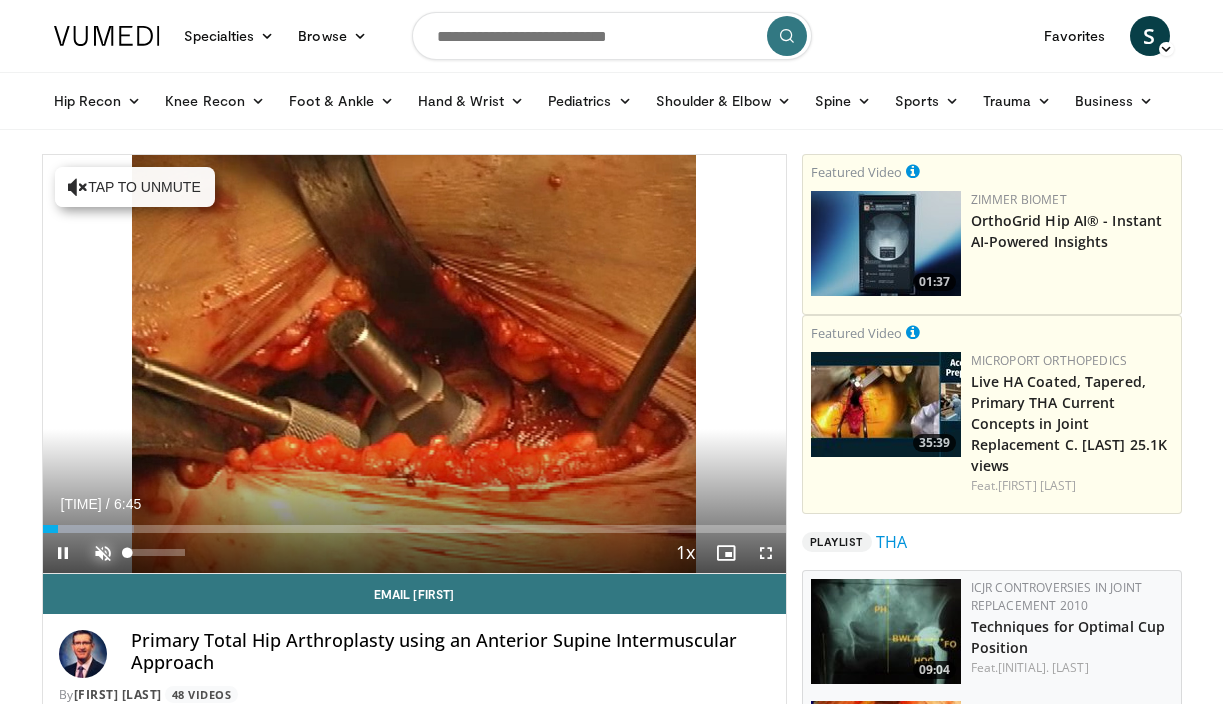 click at bounding box center (103, 553) 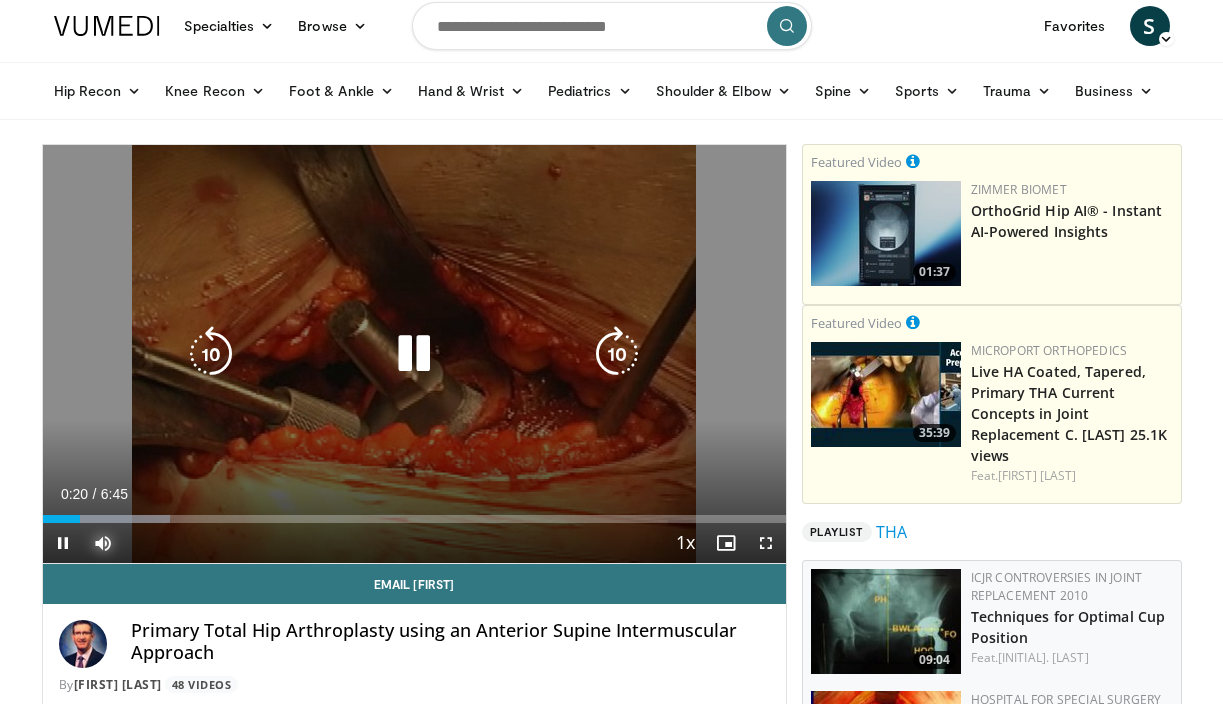 scroll, scrollTop: 12, scrollLeft: 0, axis: vertical 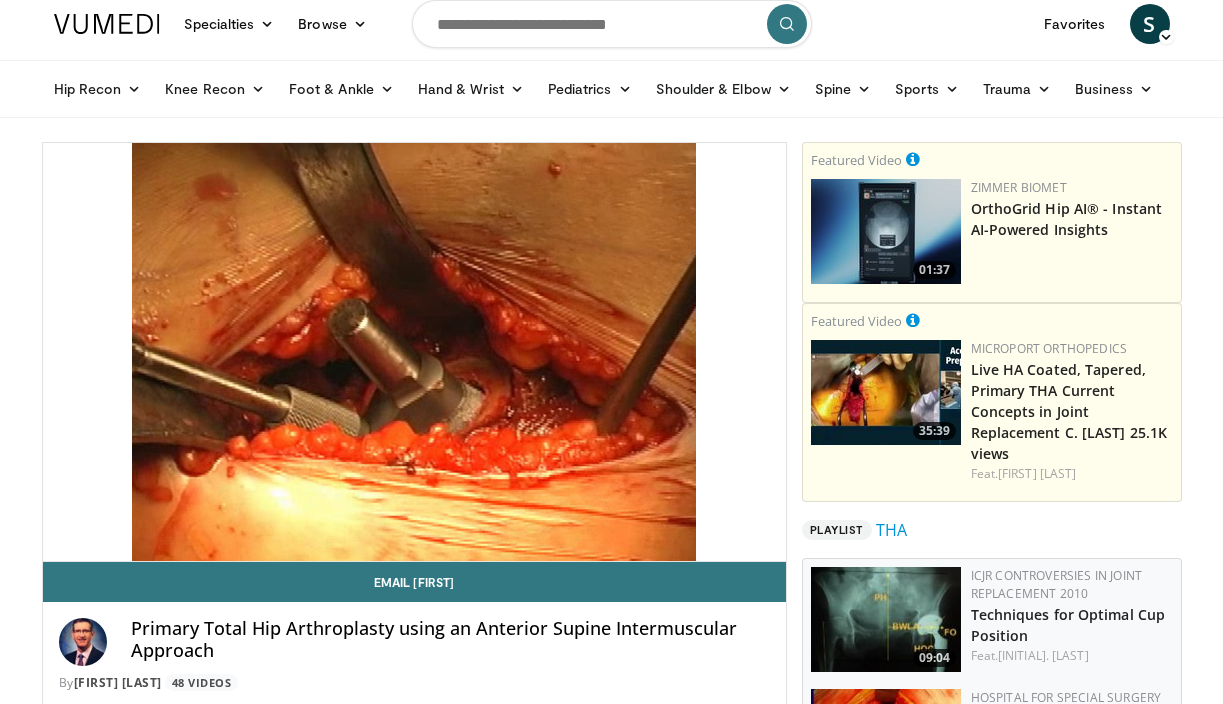 type 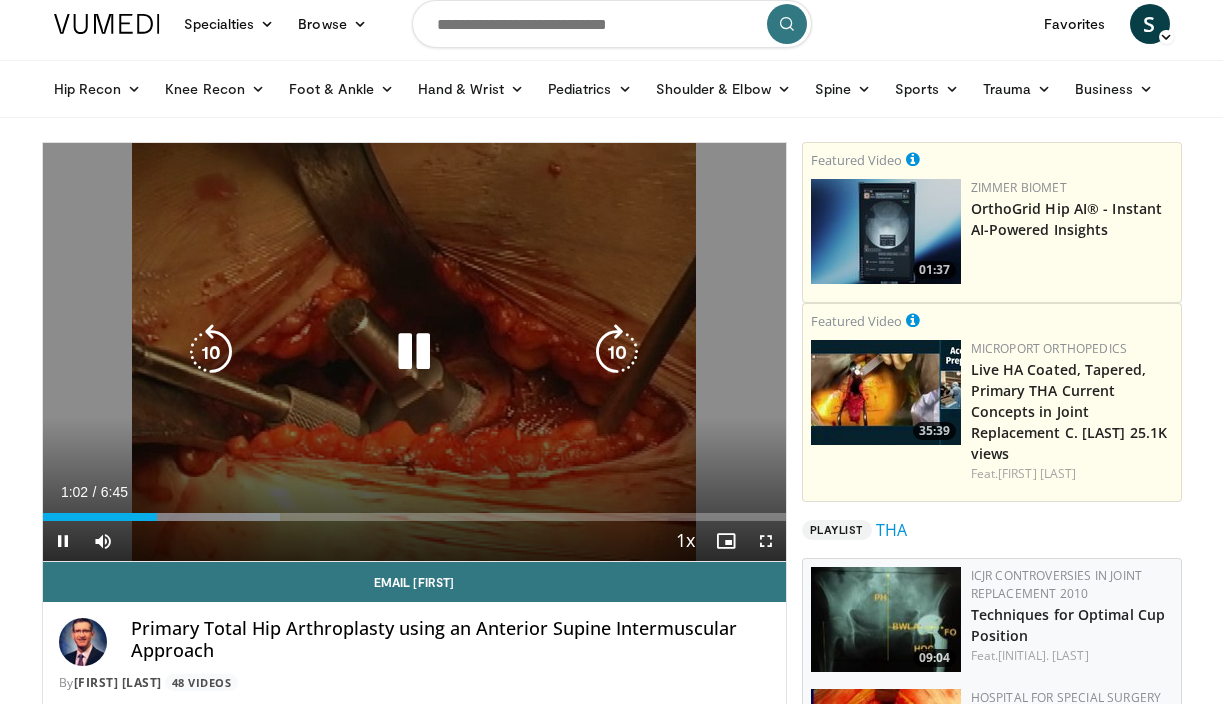 click at bounding box center [211, 352] 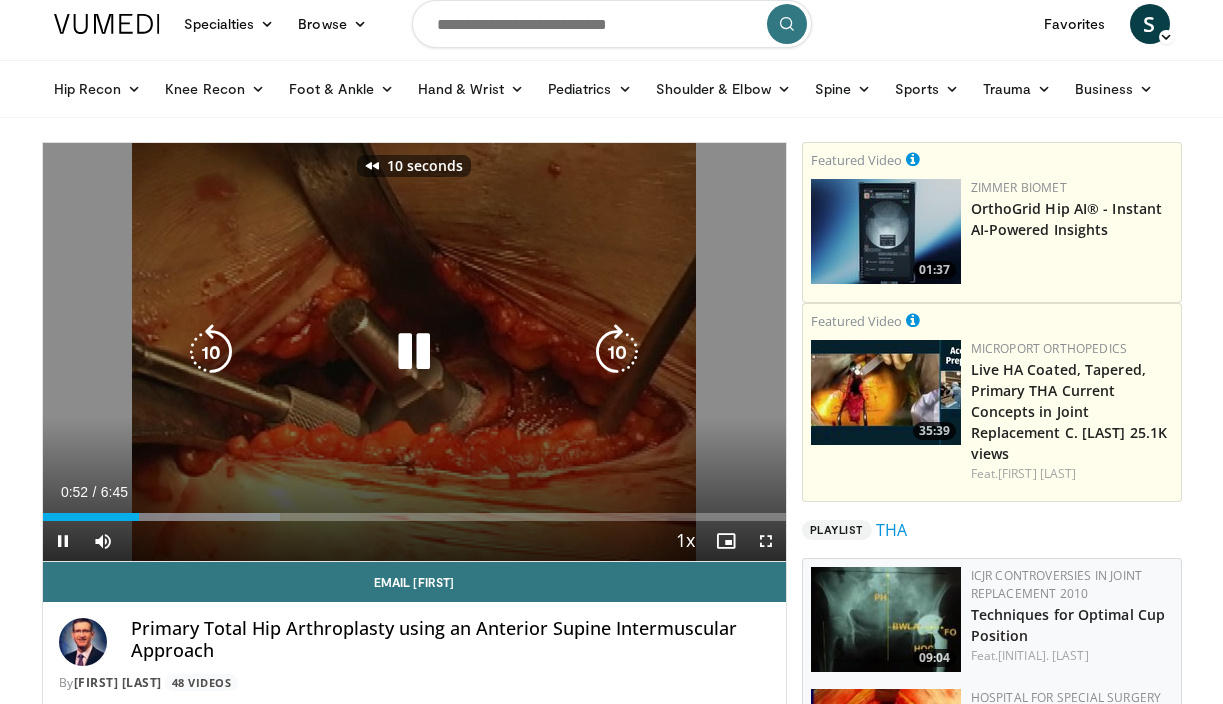 click at bounding box center [211, 352] 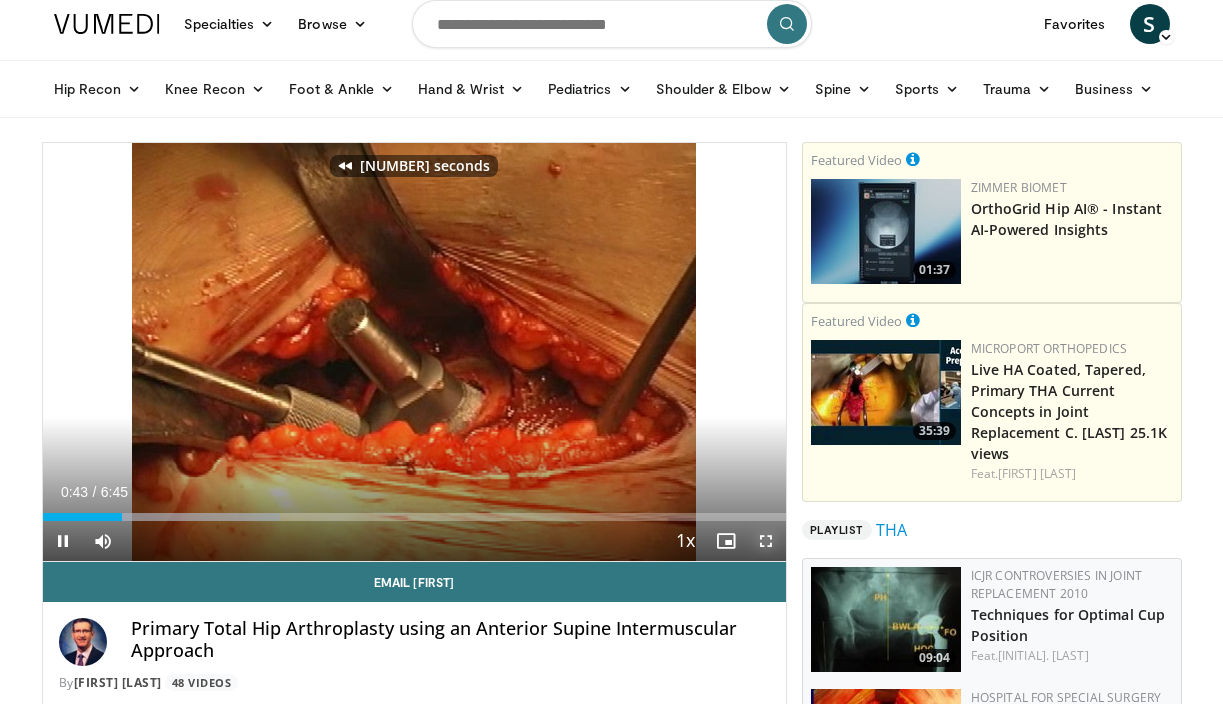 click at bounding box center [766, 541] 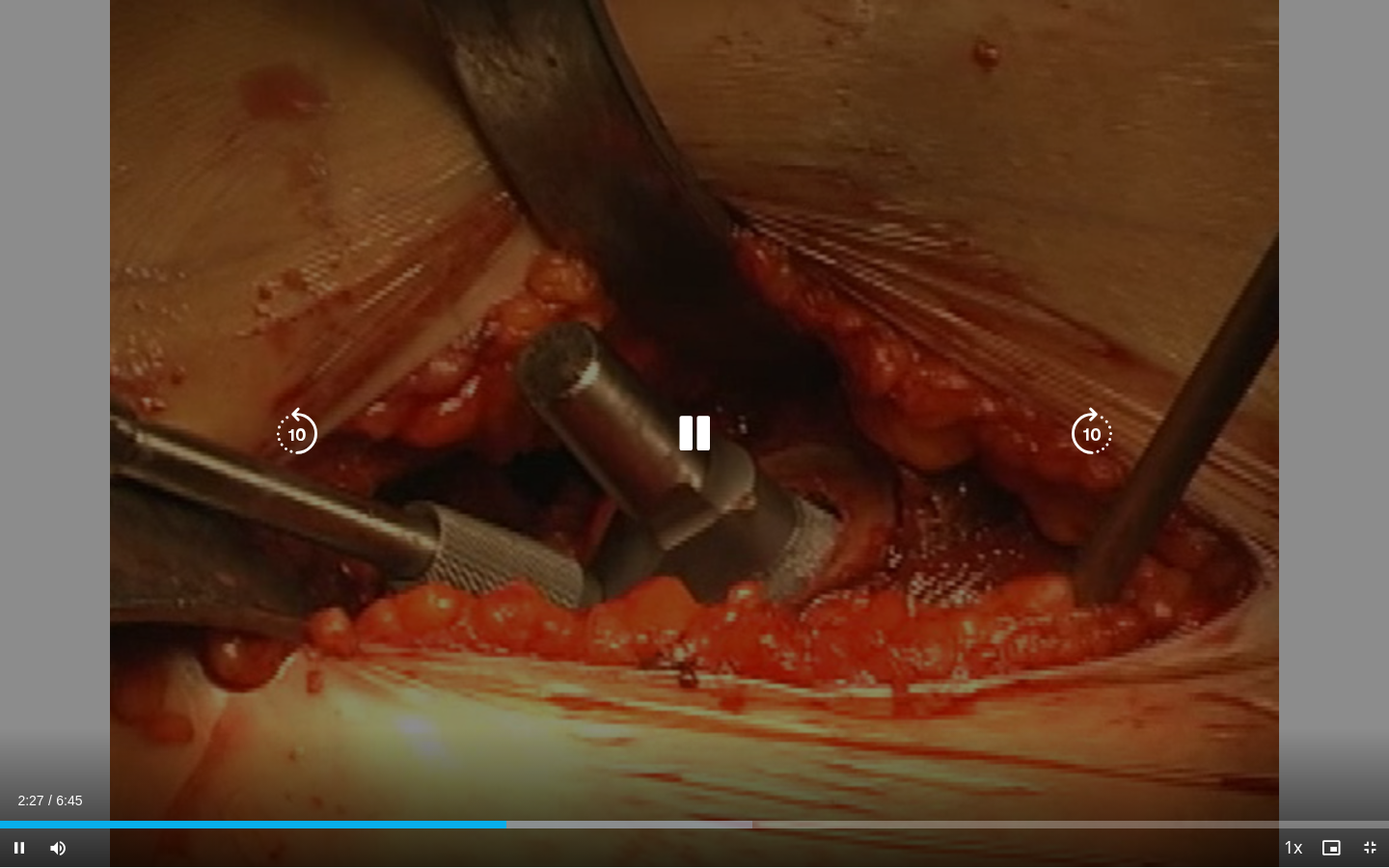 click at bounding box center (694, 434) 